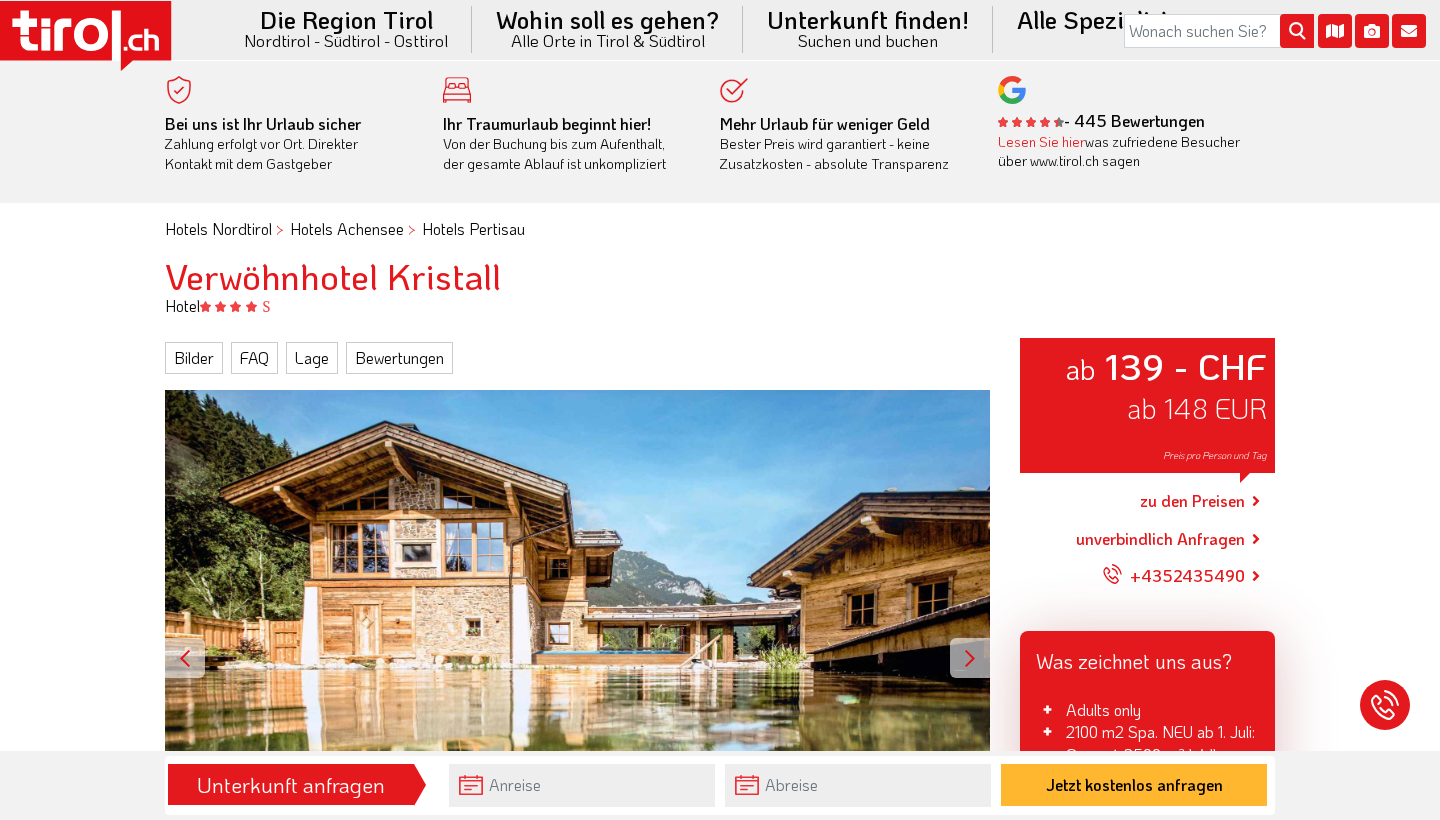 scroll, scrollTop: 208, scrollLeft: 0, axis: vertical 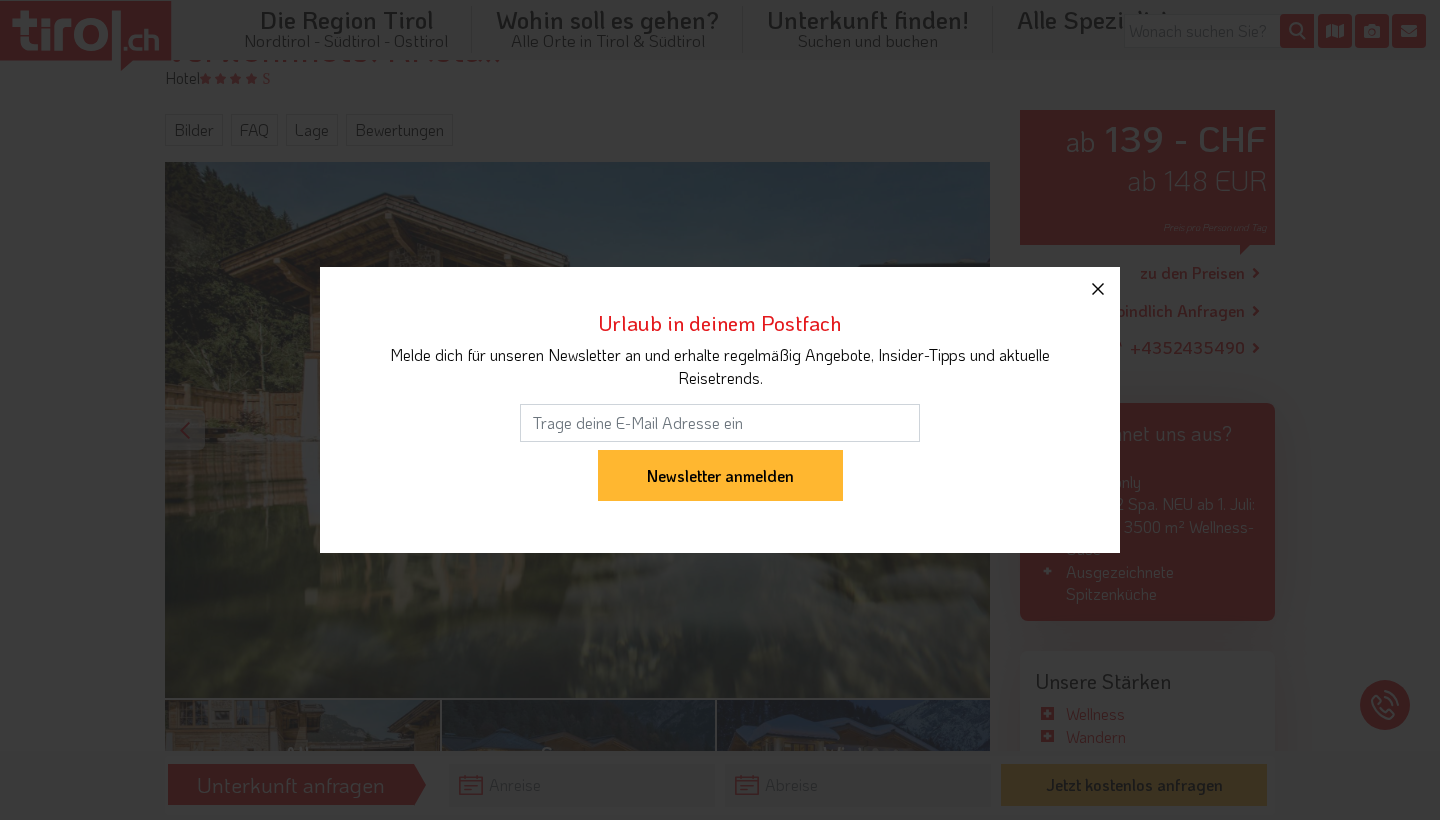 click 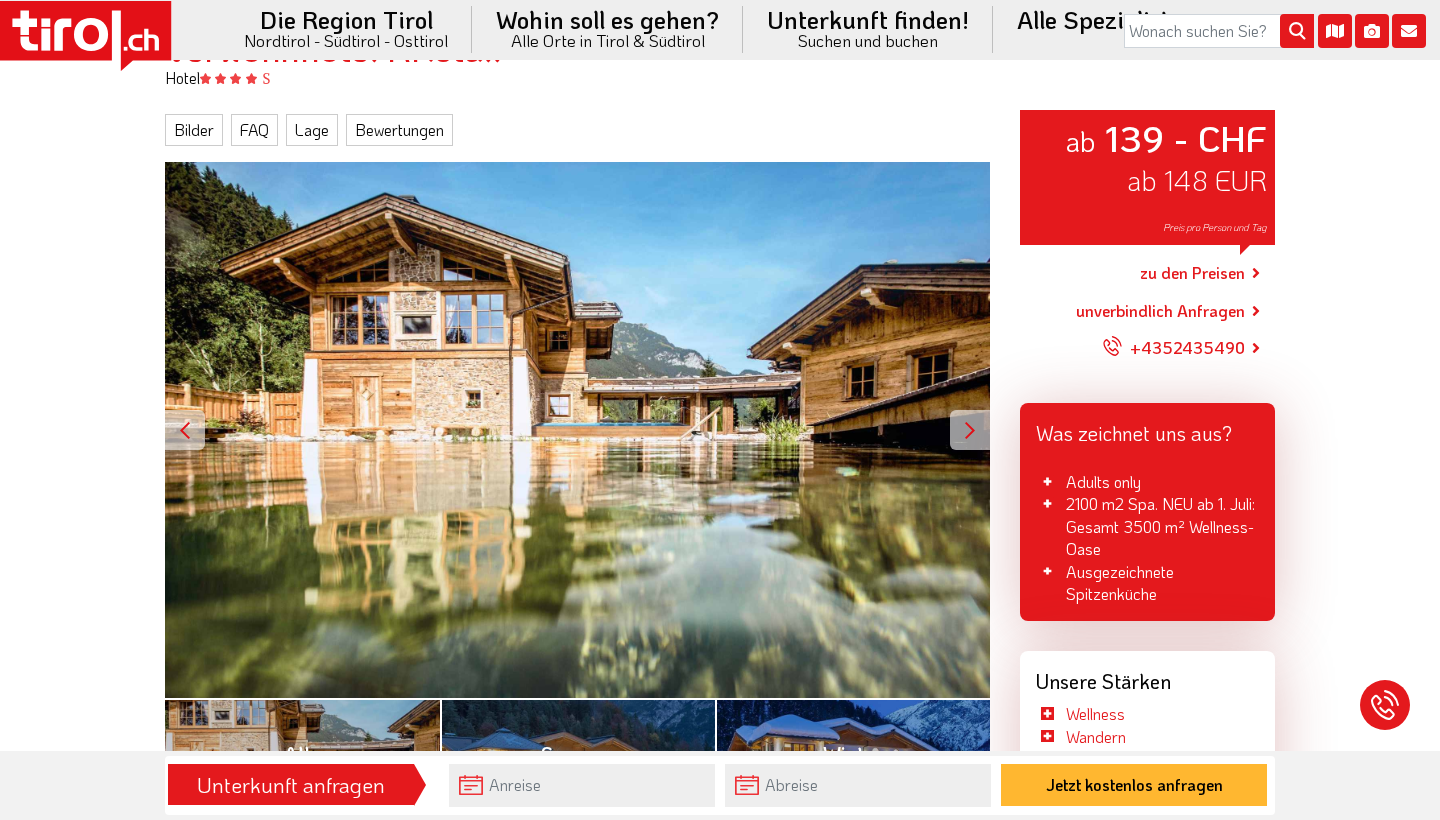 click at bounding box center [970, 430] 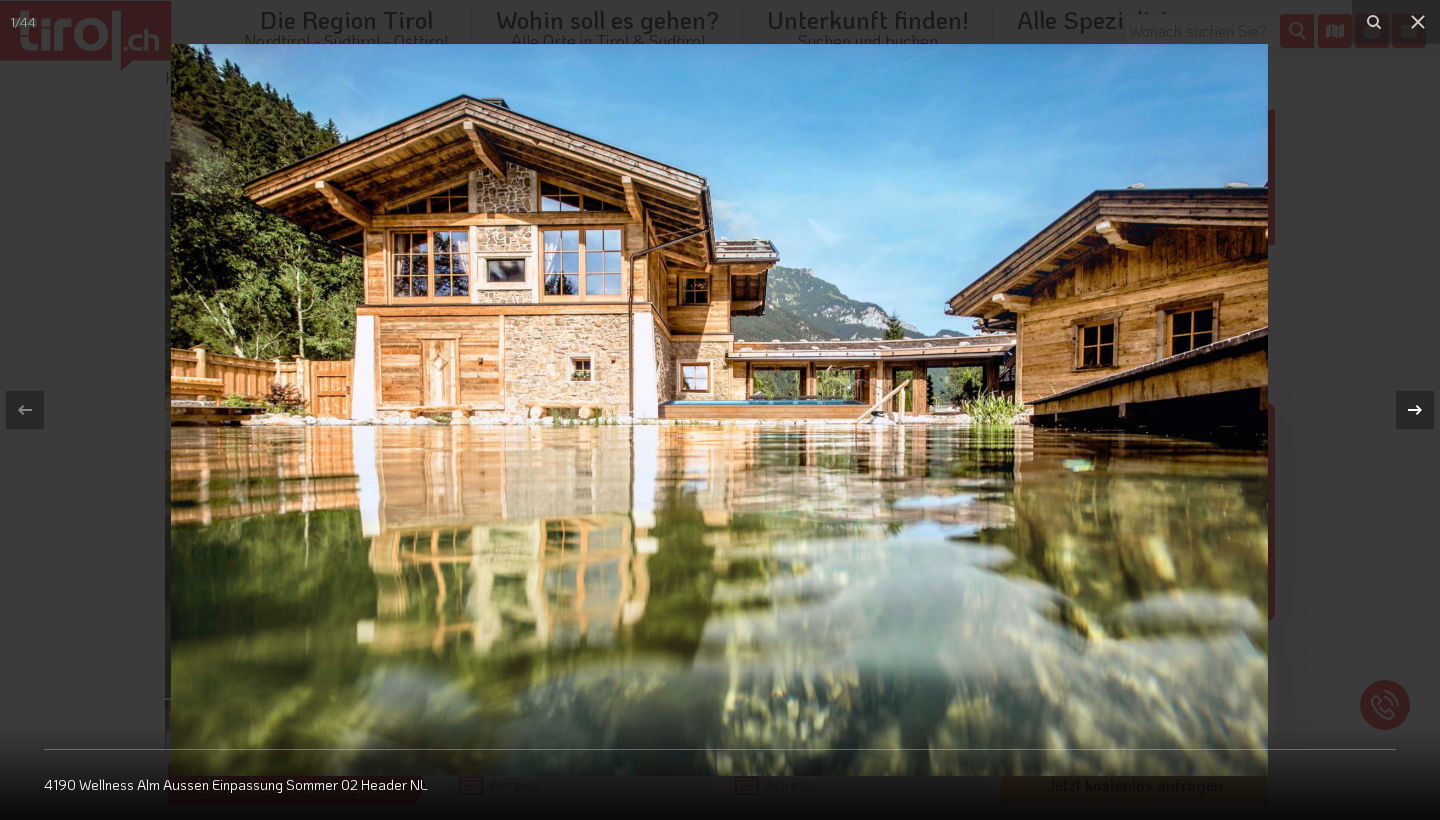click 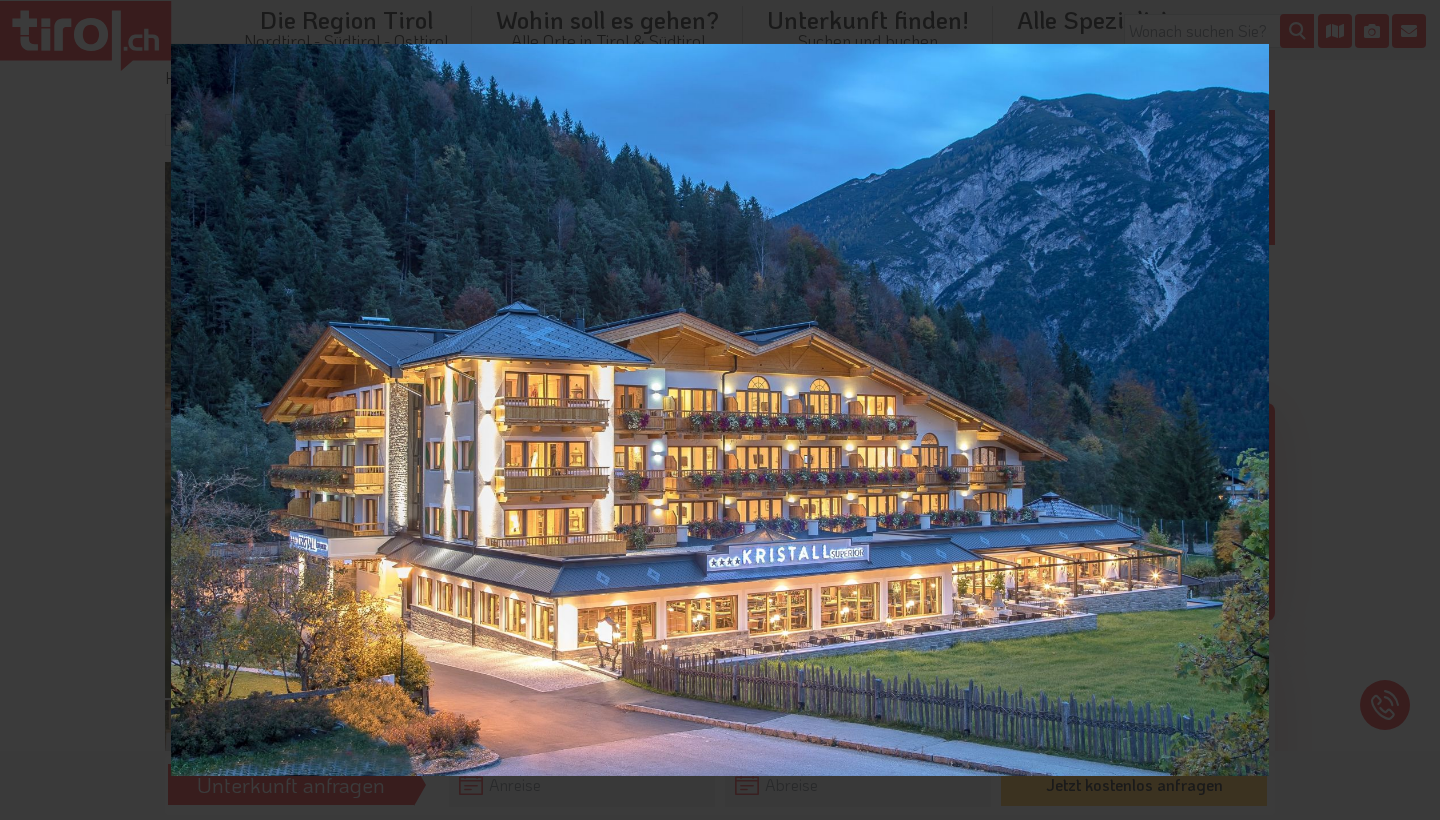 click on "[NUMBER] / [NUMBER] Verwöhnhotel Kristall - Pertisau am [CITY] [NUMBER]" at bounding box center (720, 410) 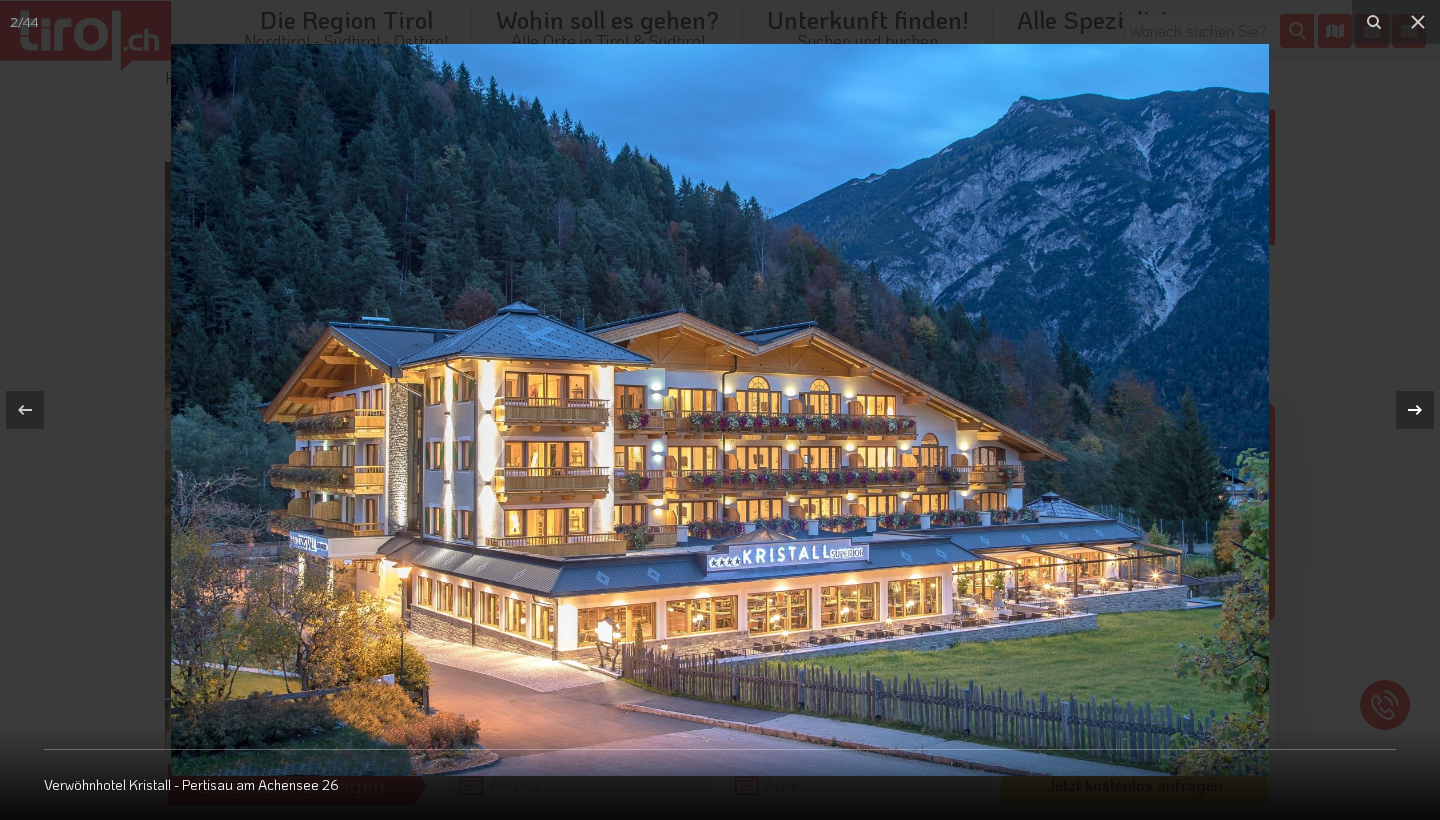 click 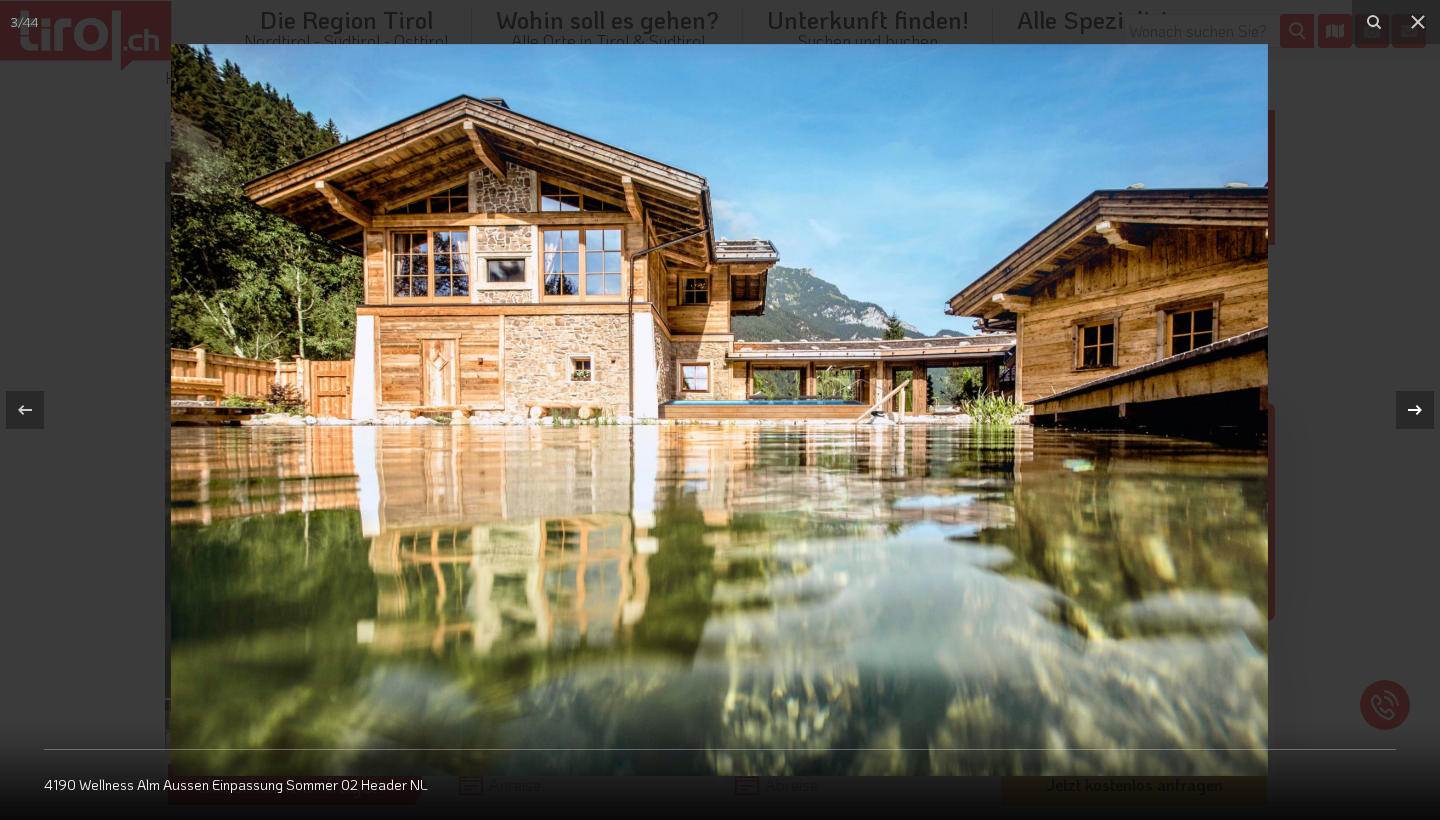 click 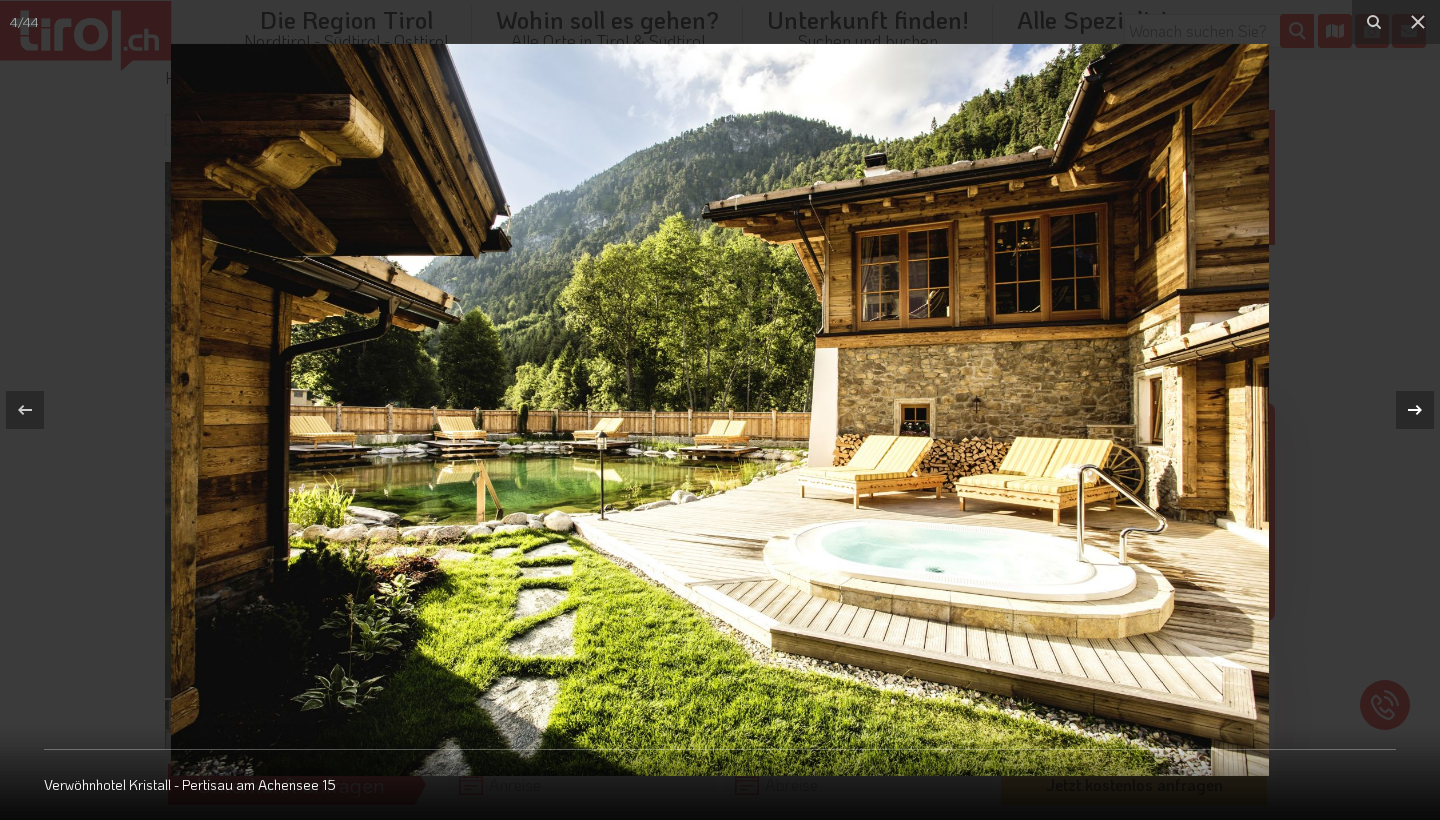 click 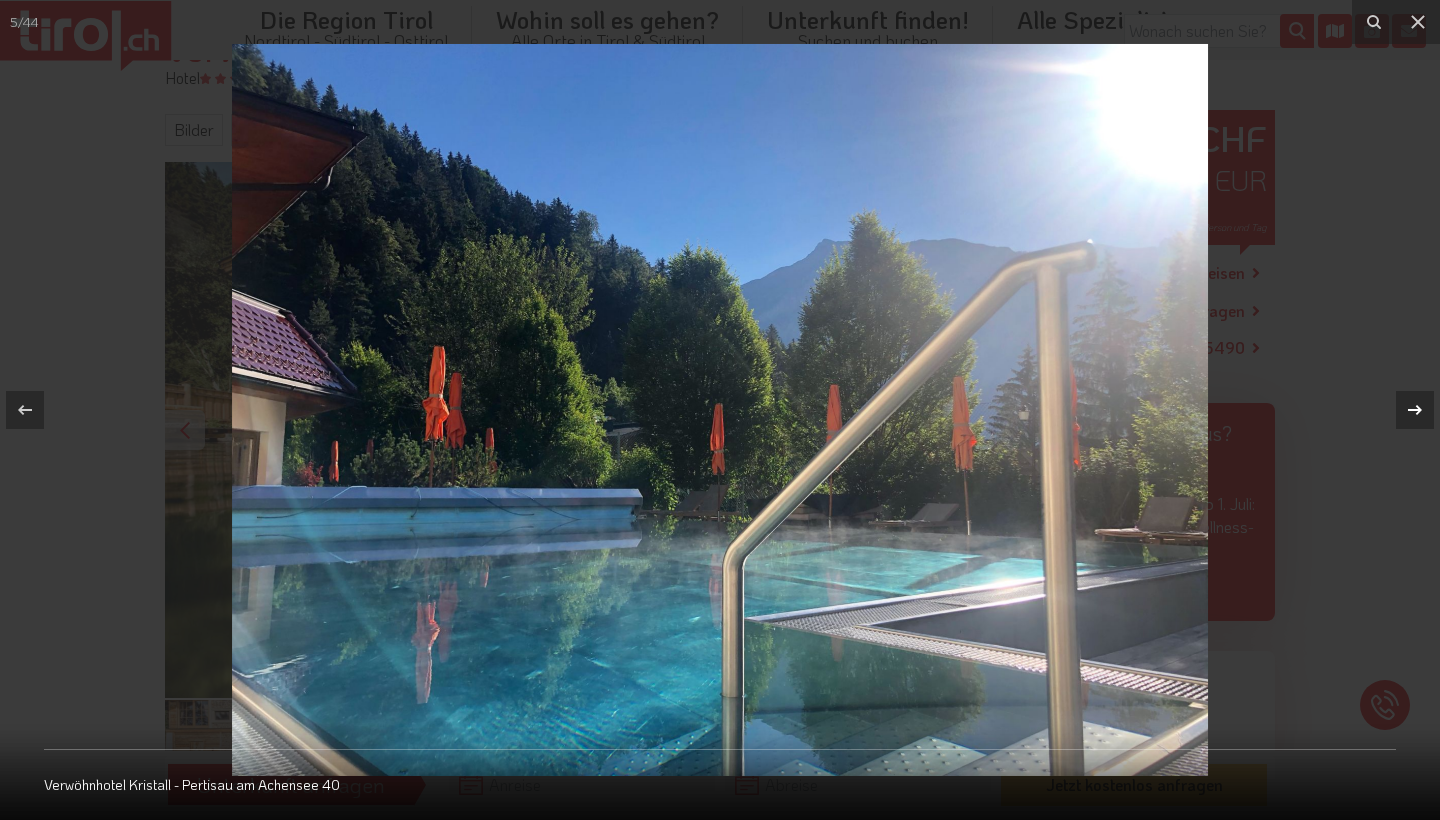 click 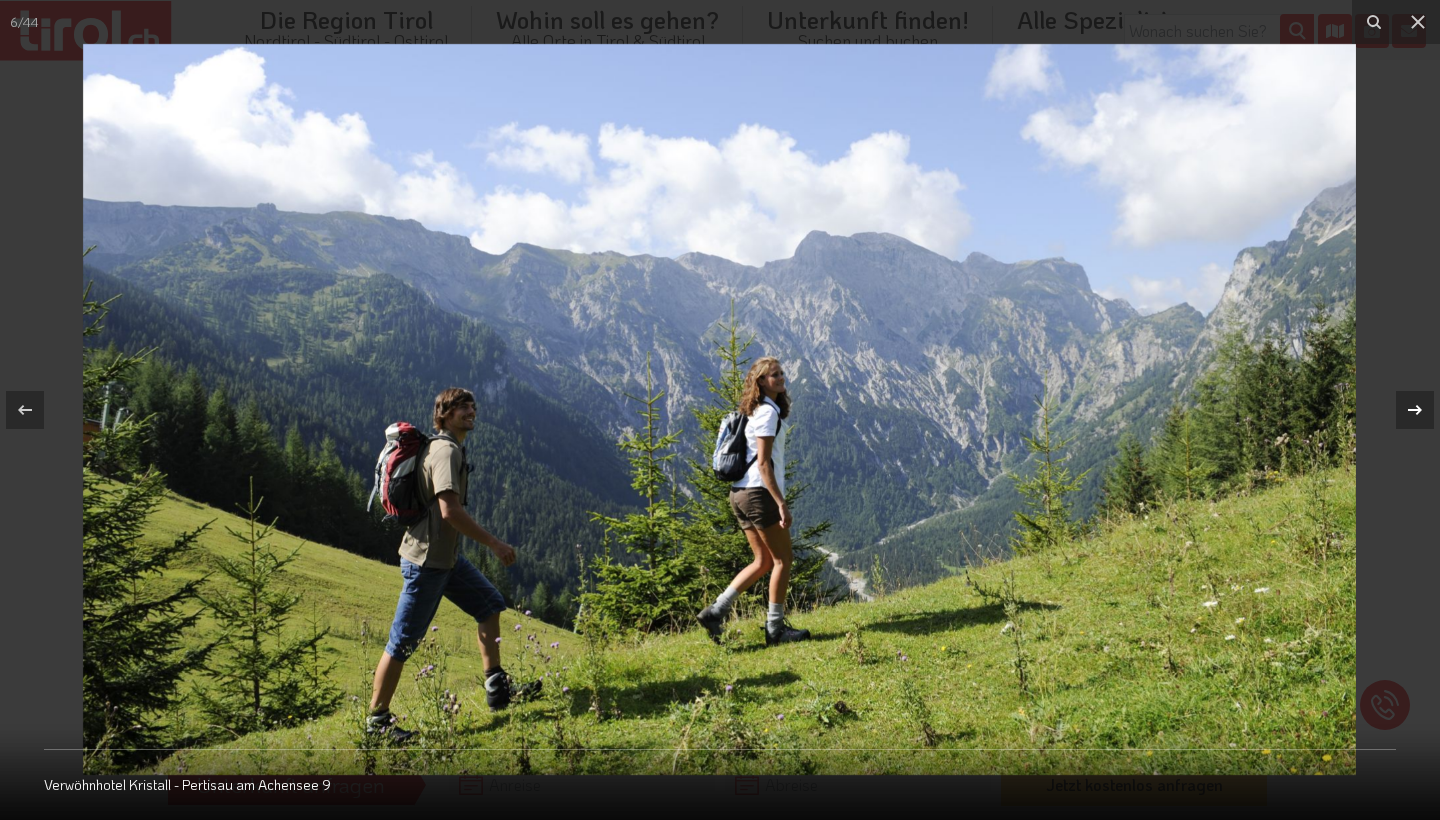 click 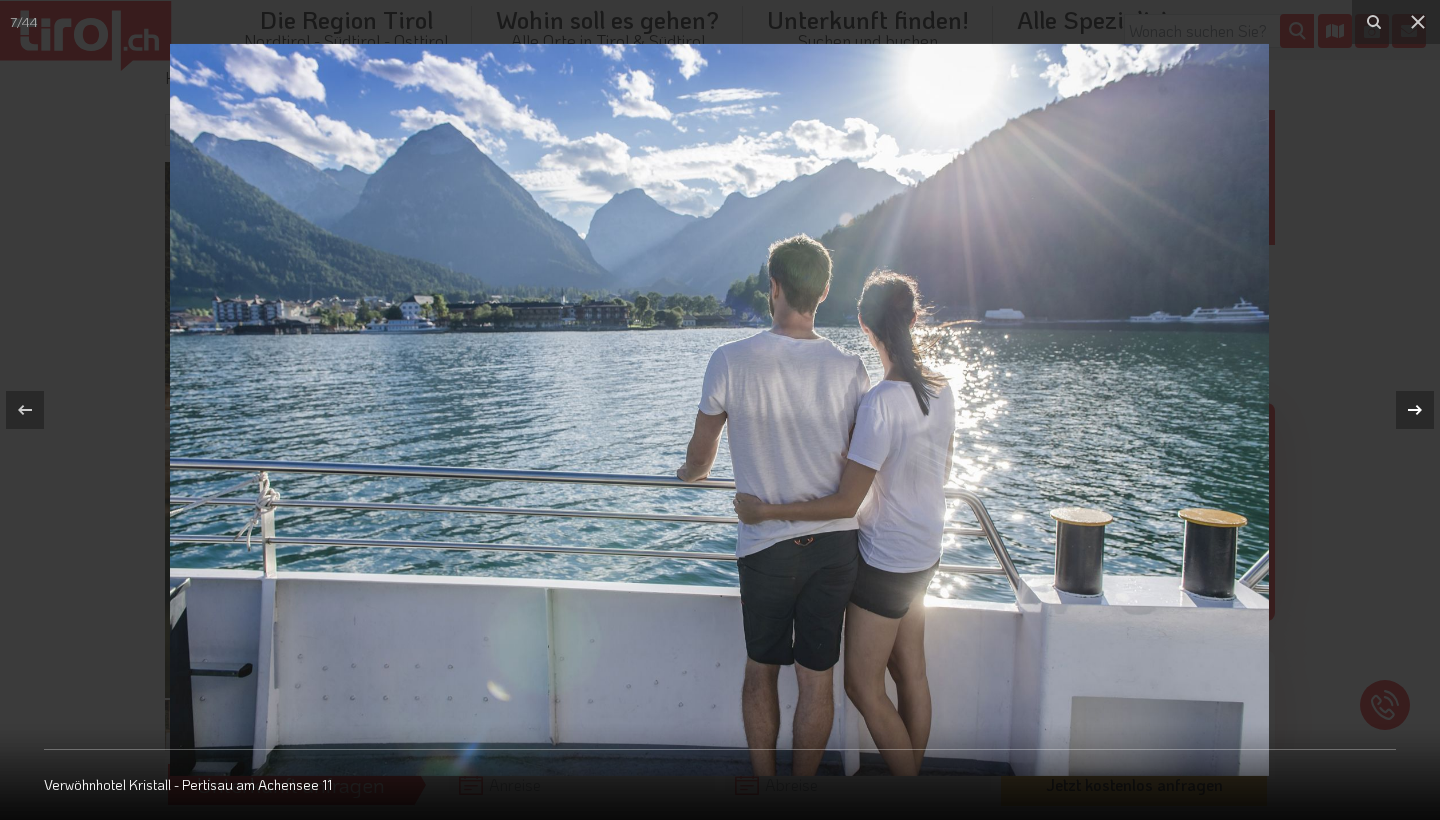 click 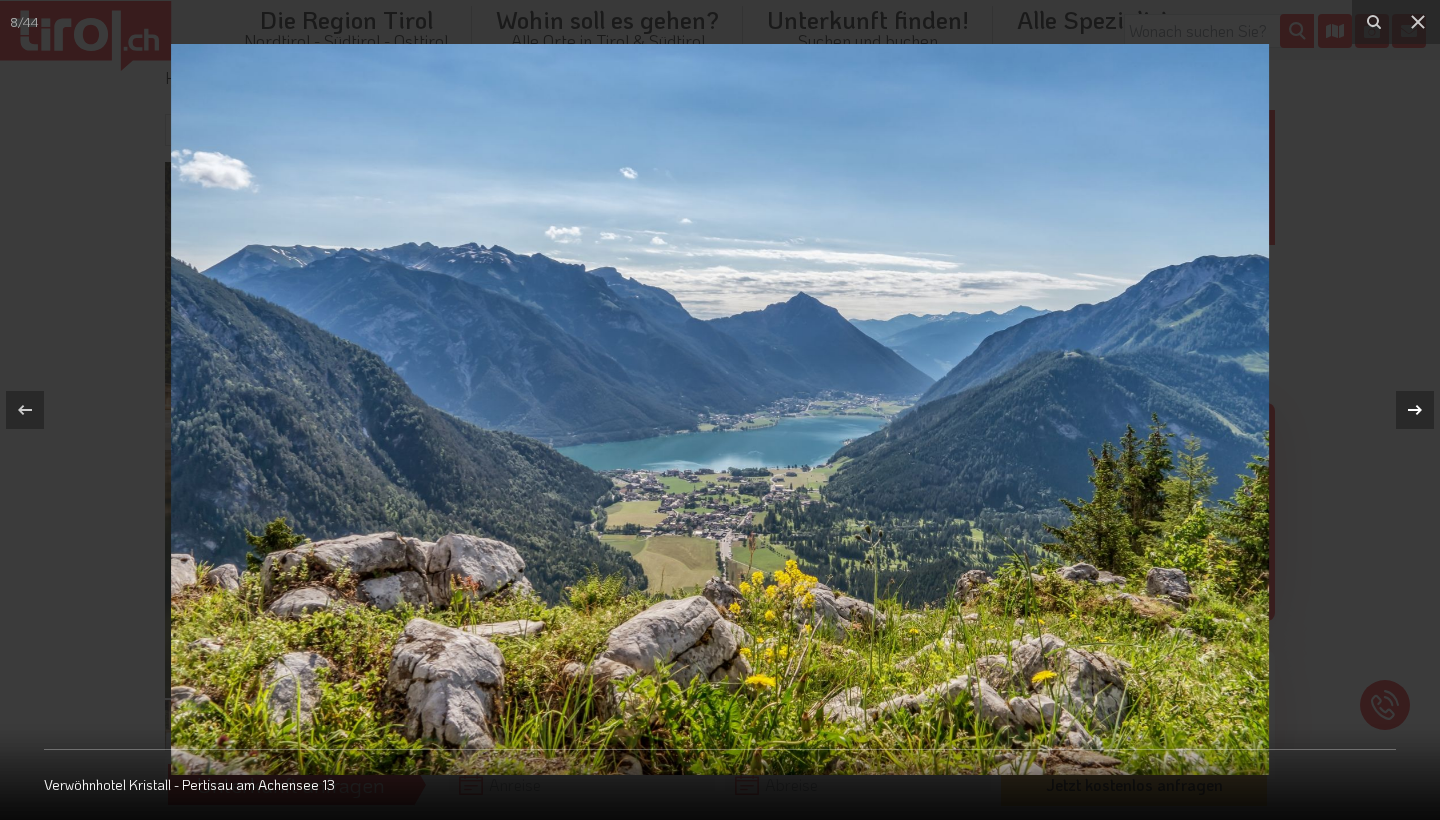 click 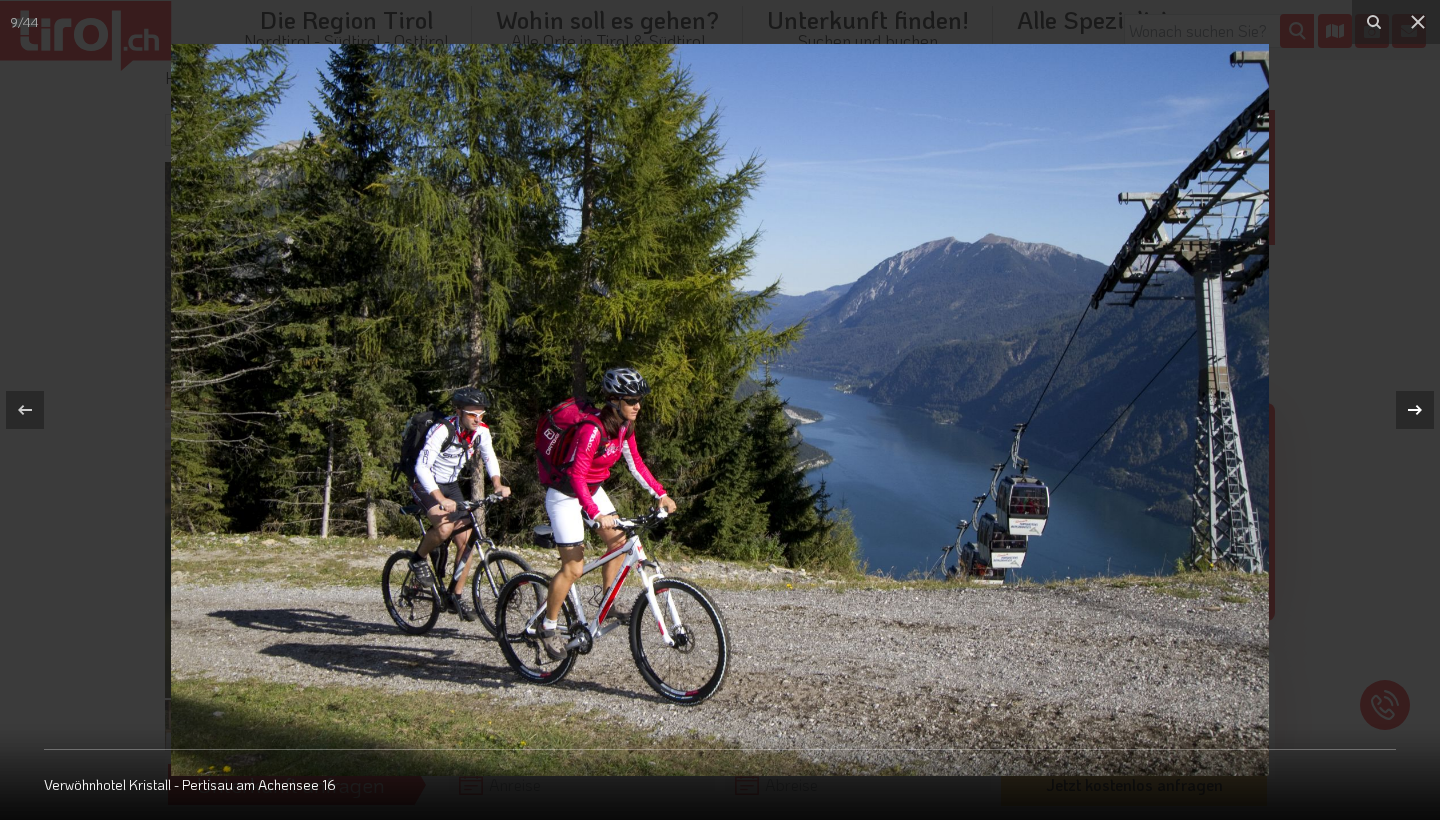 click 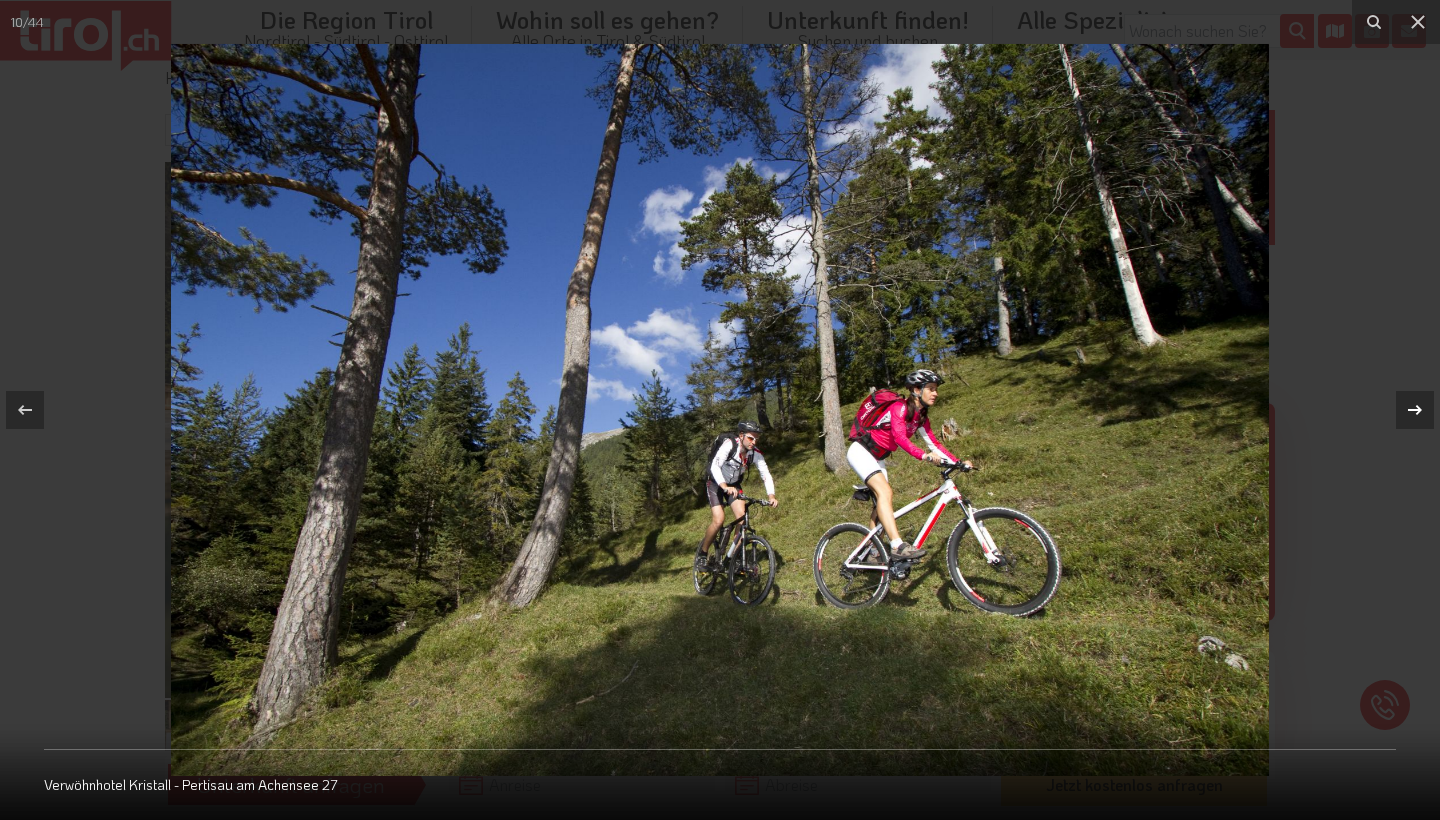click 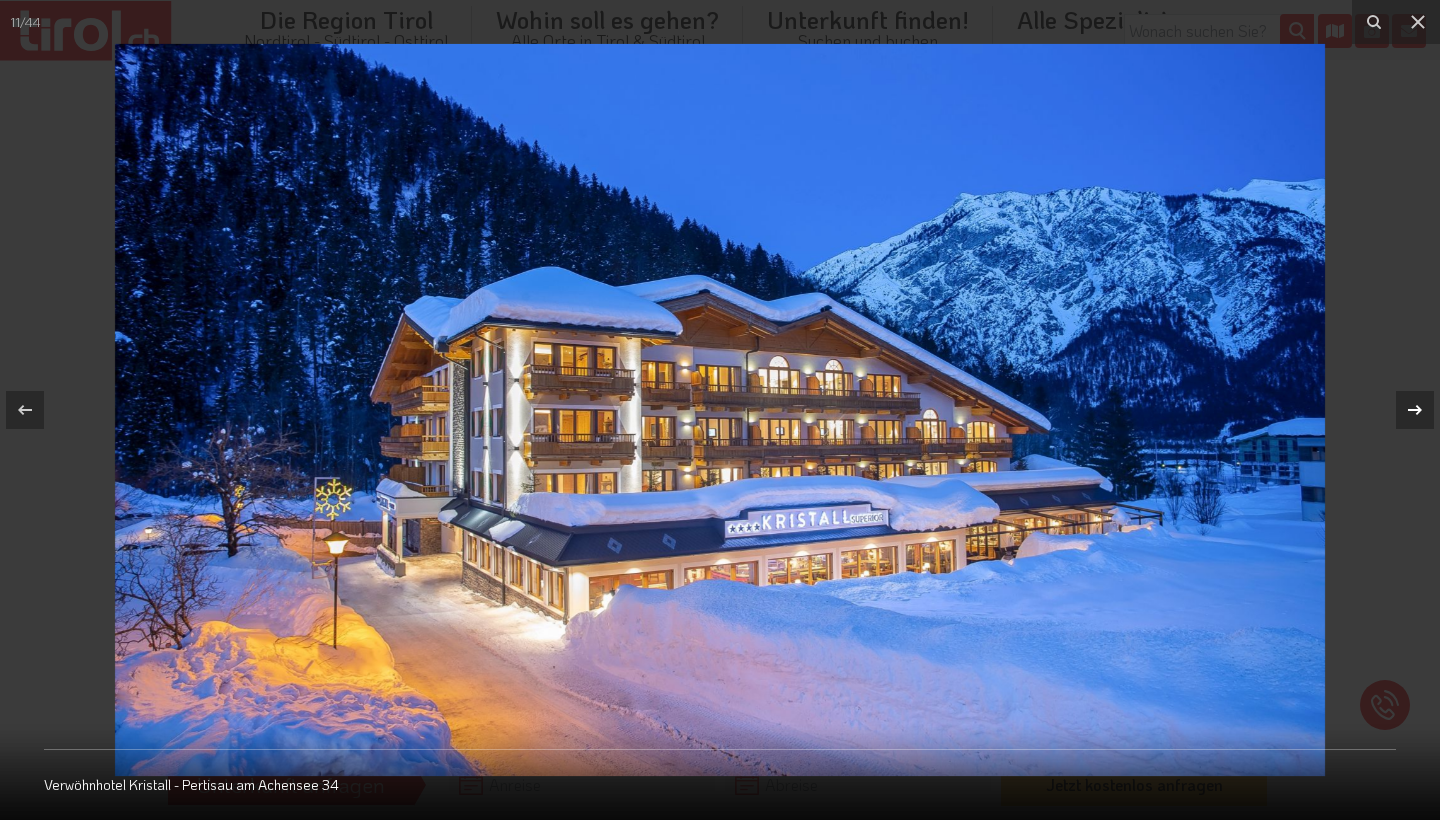click 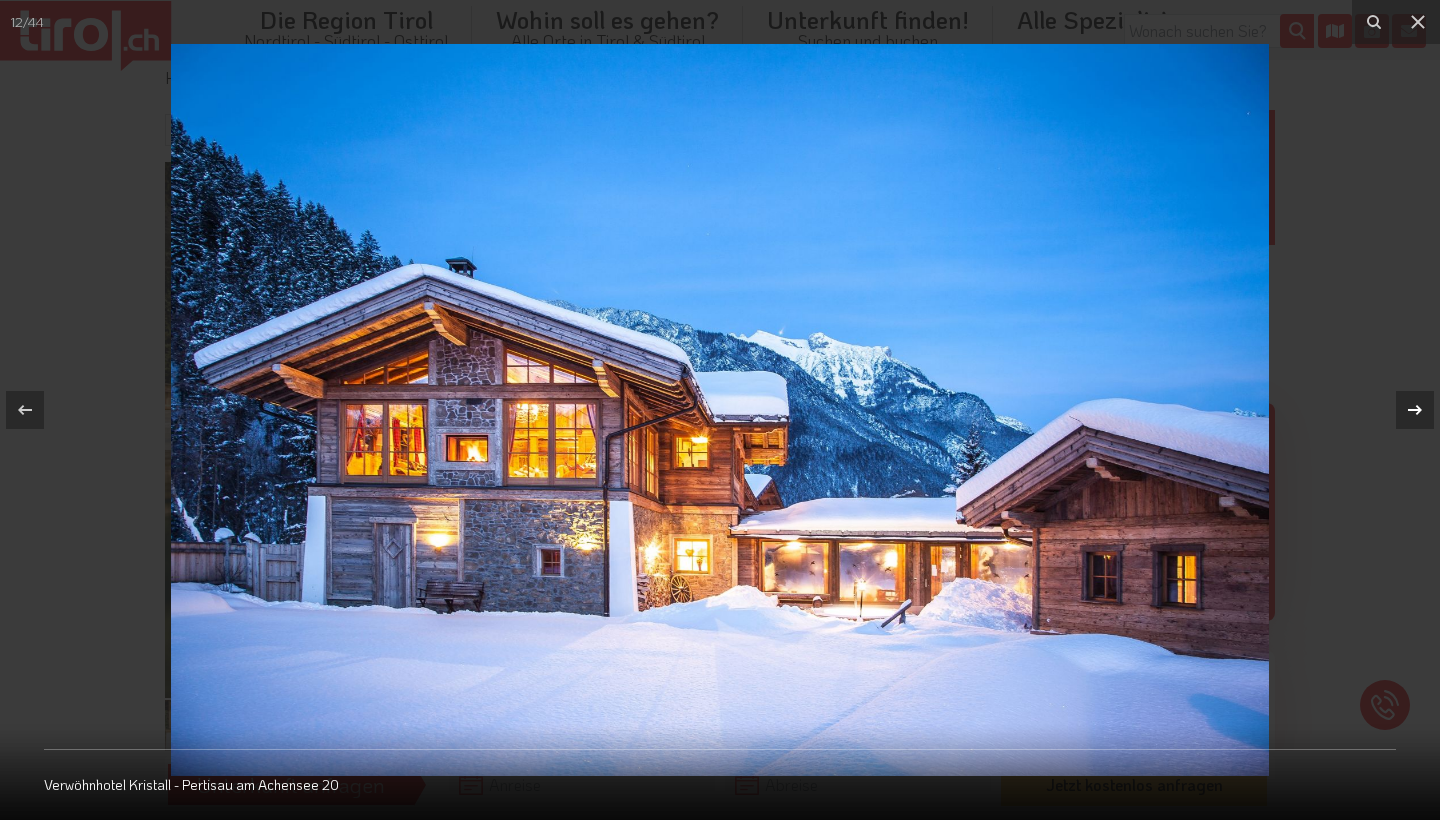 click 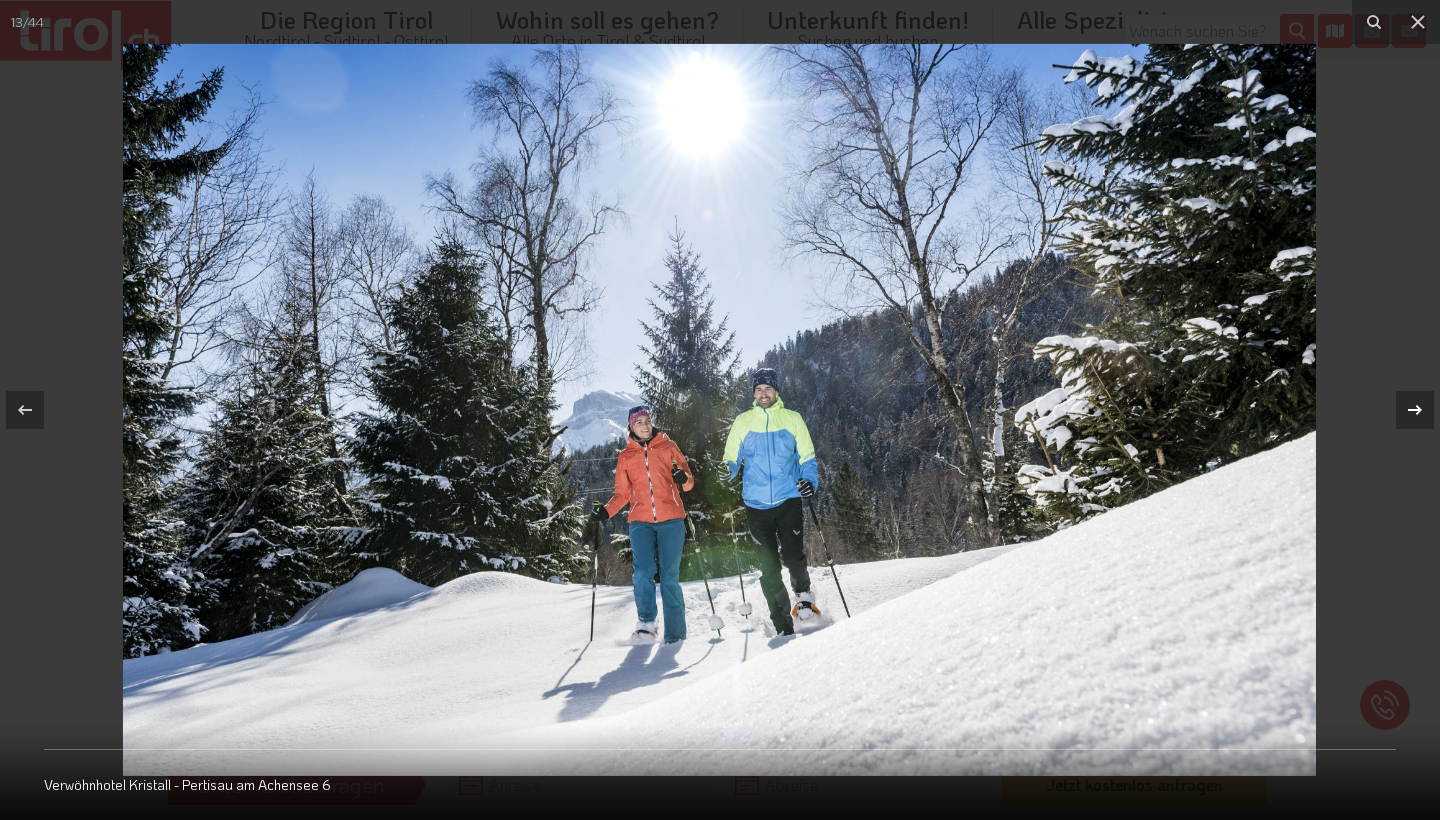 click 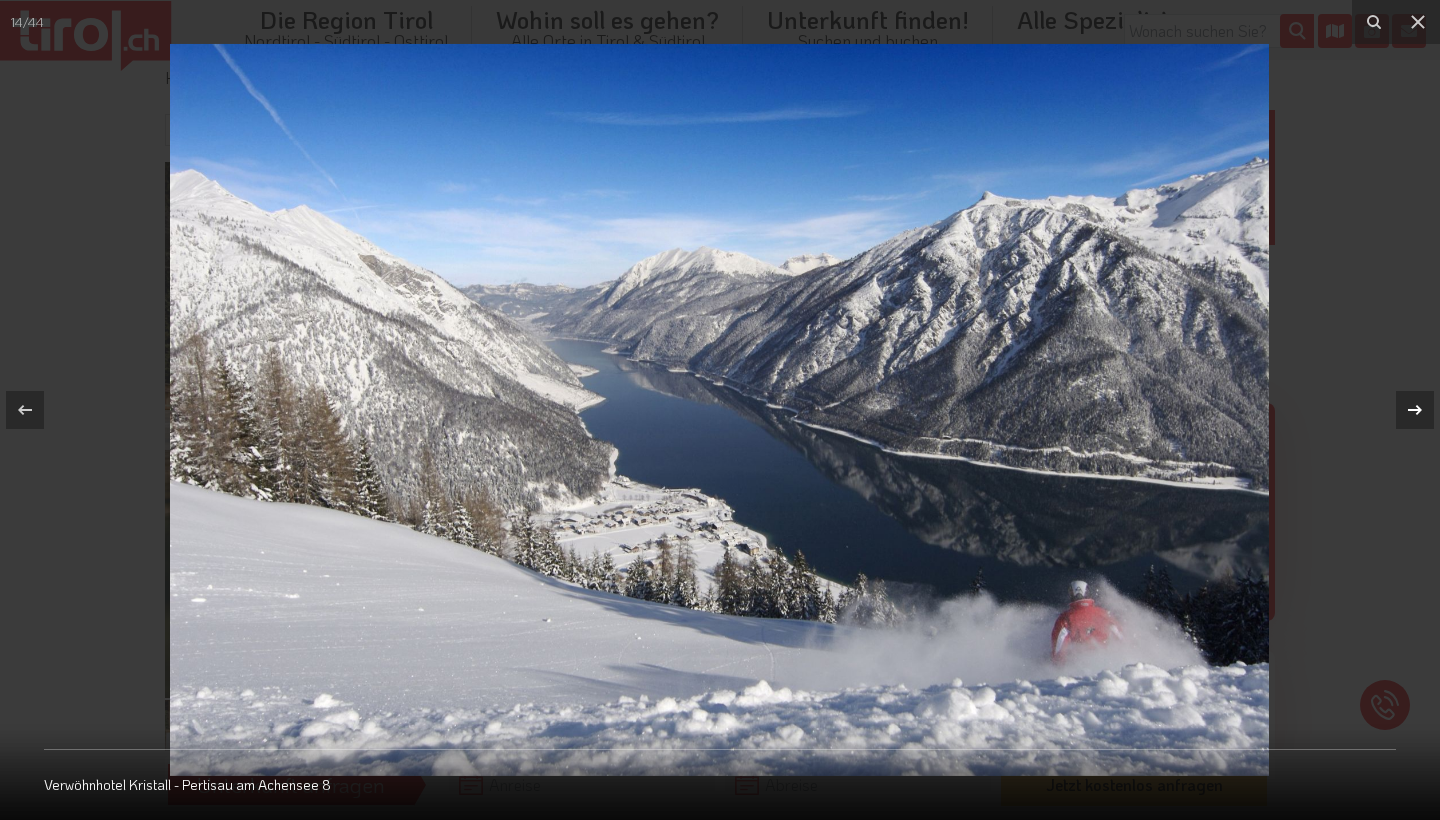 click 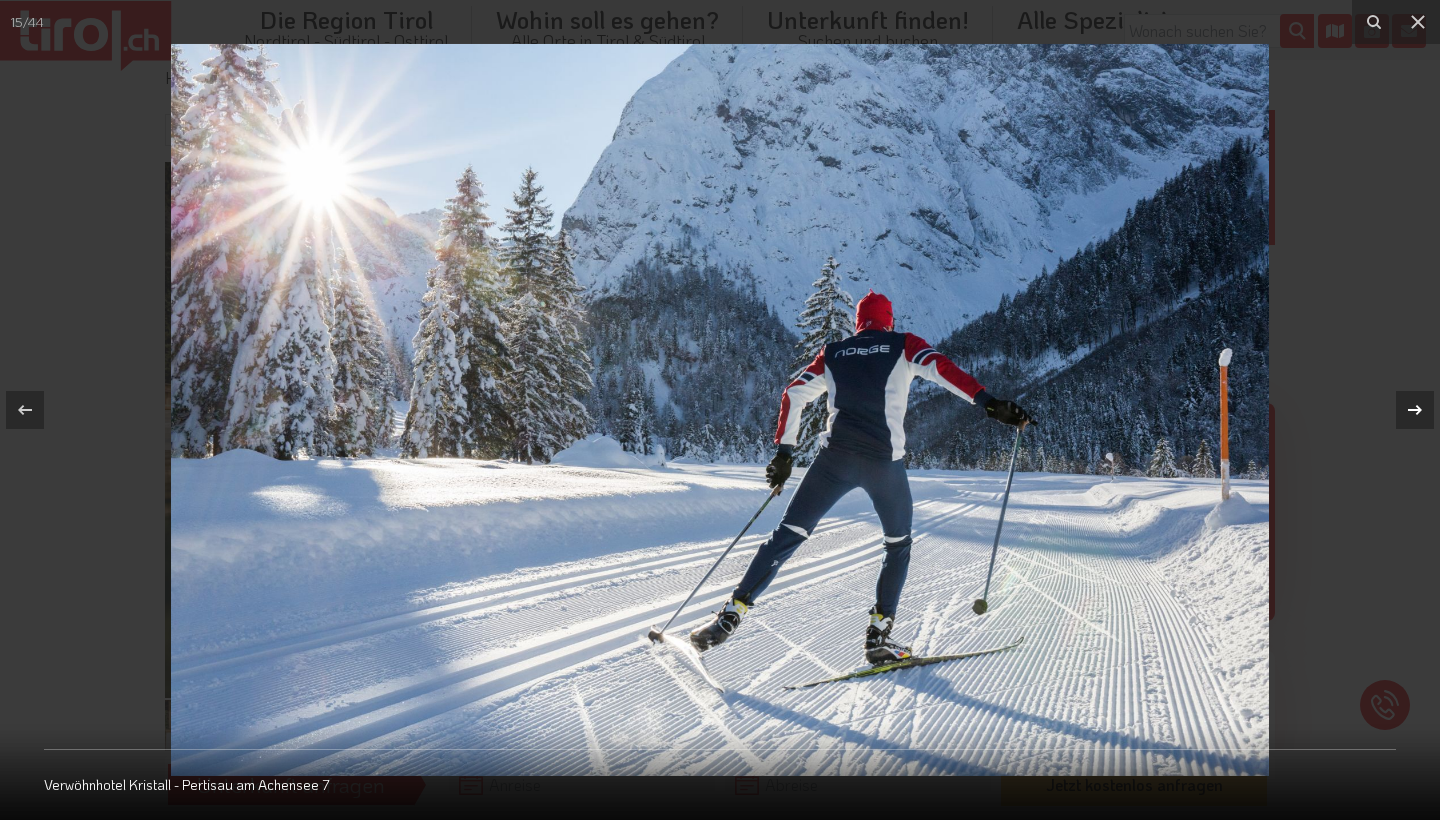 click 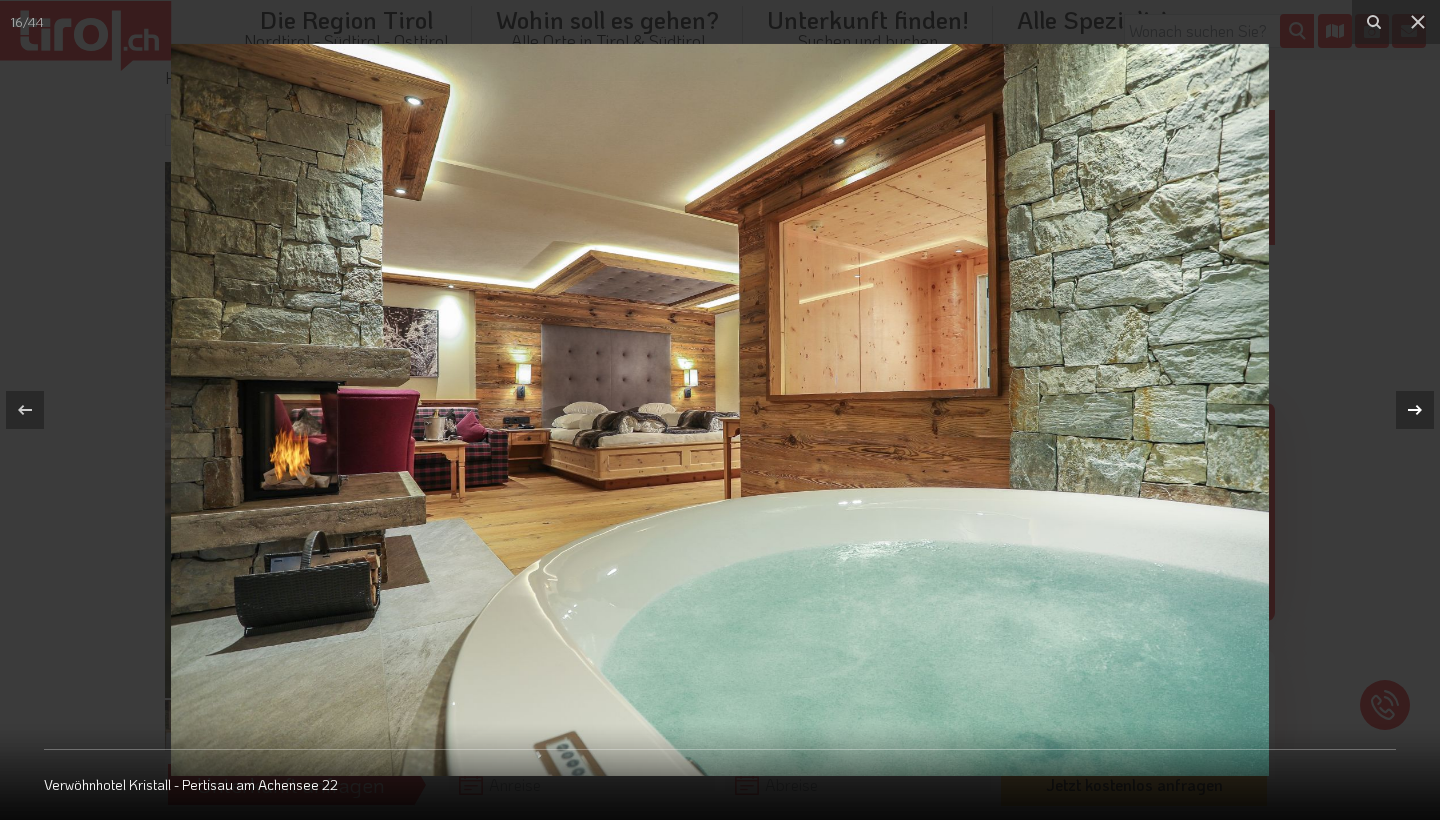 click 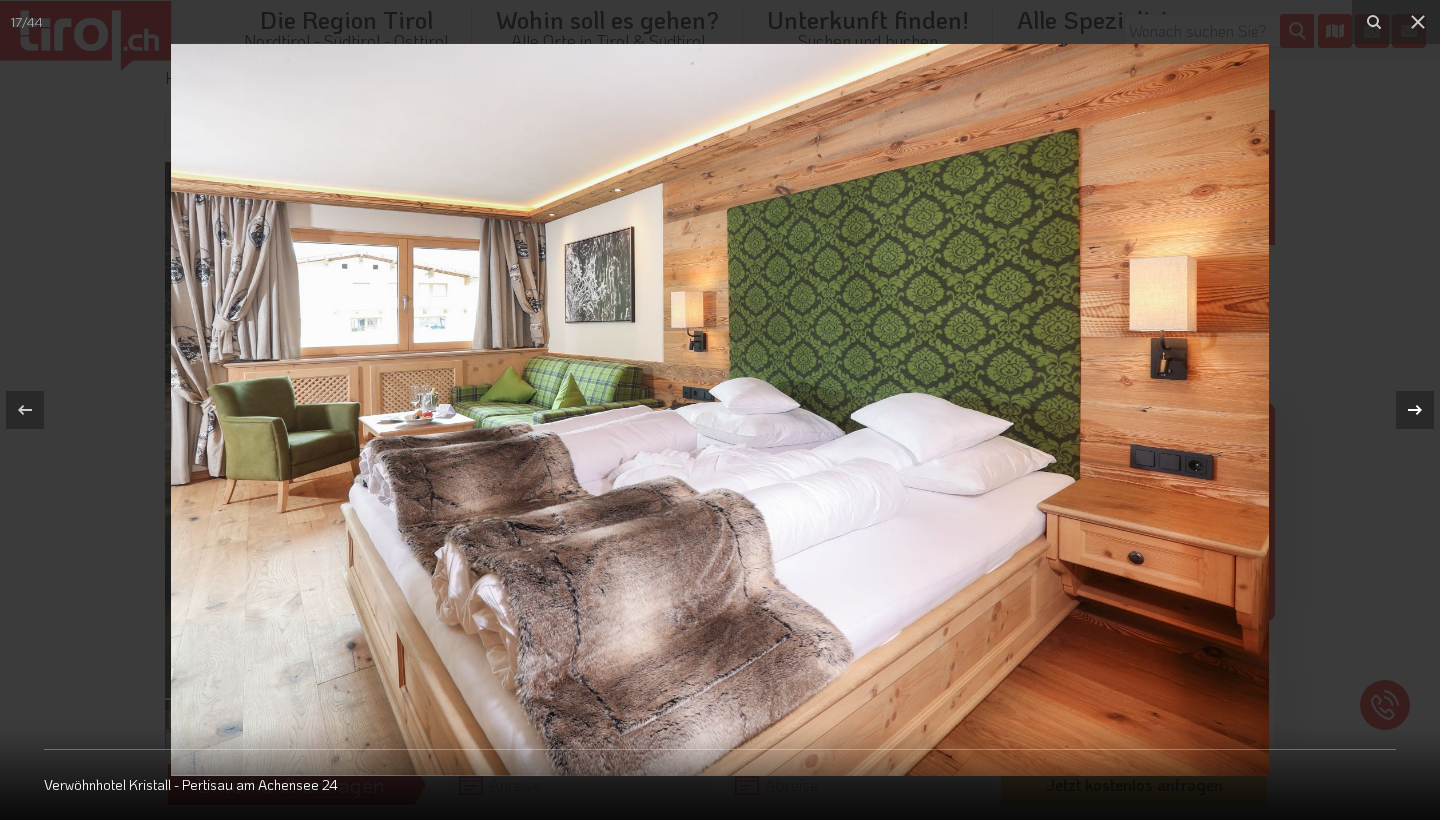 click 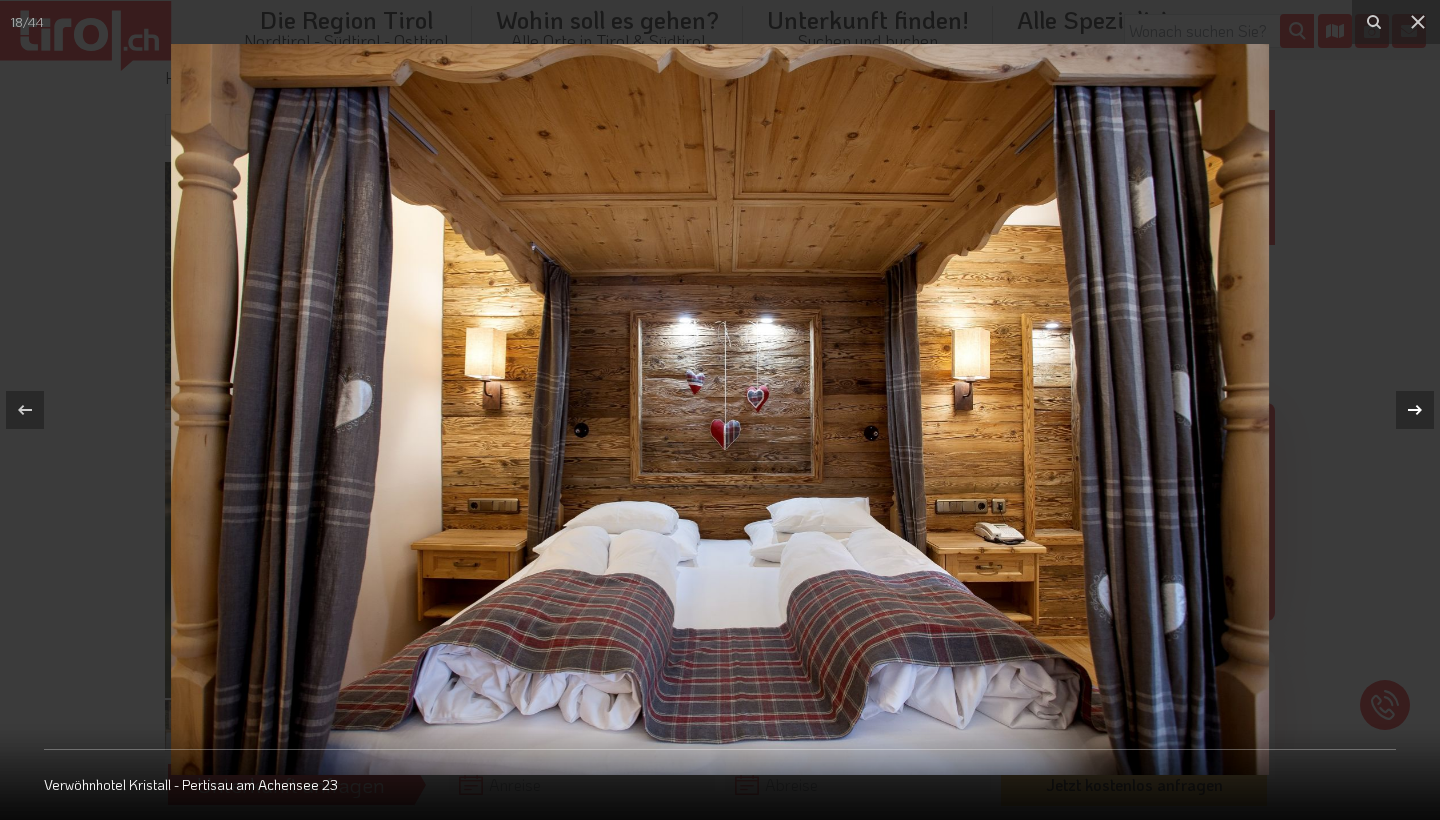 click 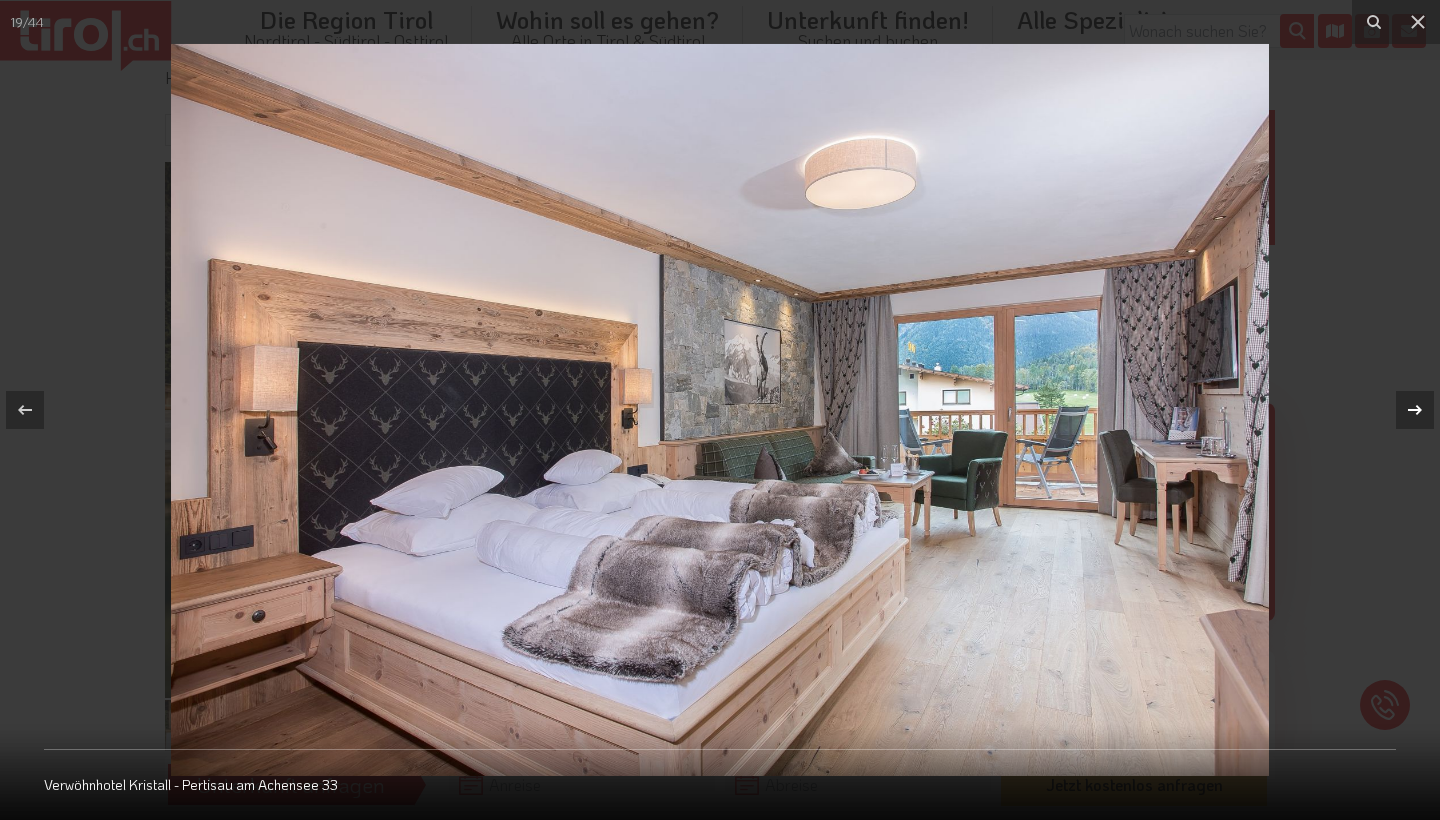 click 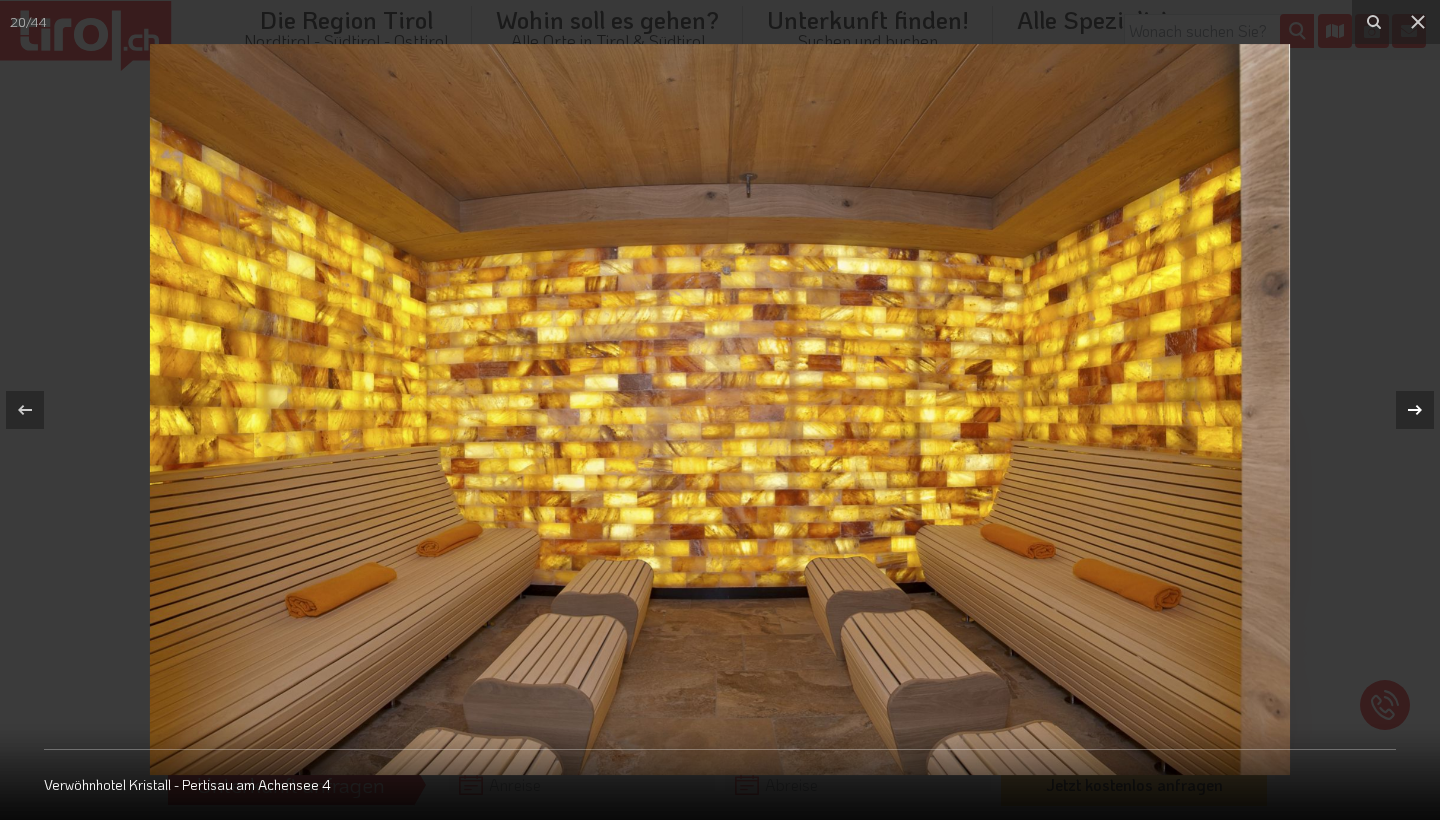 click 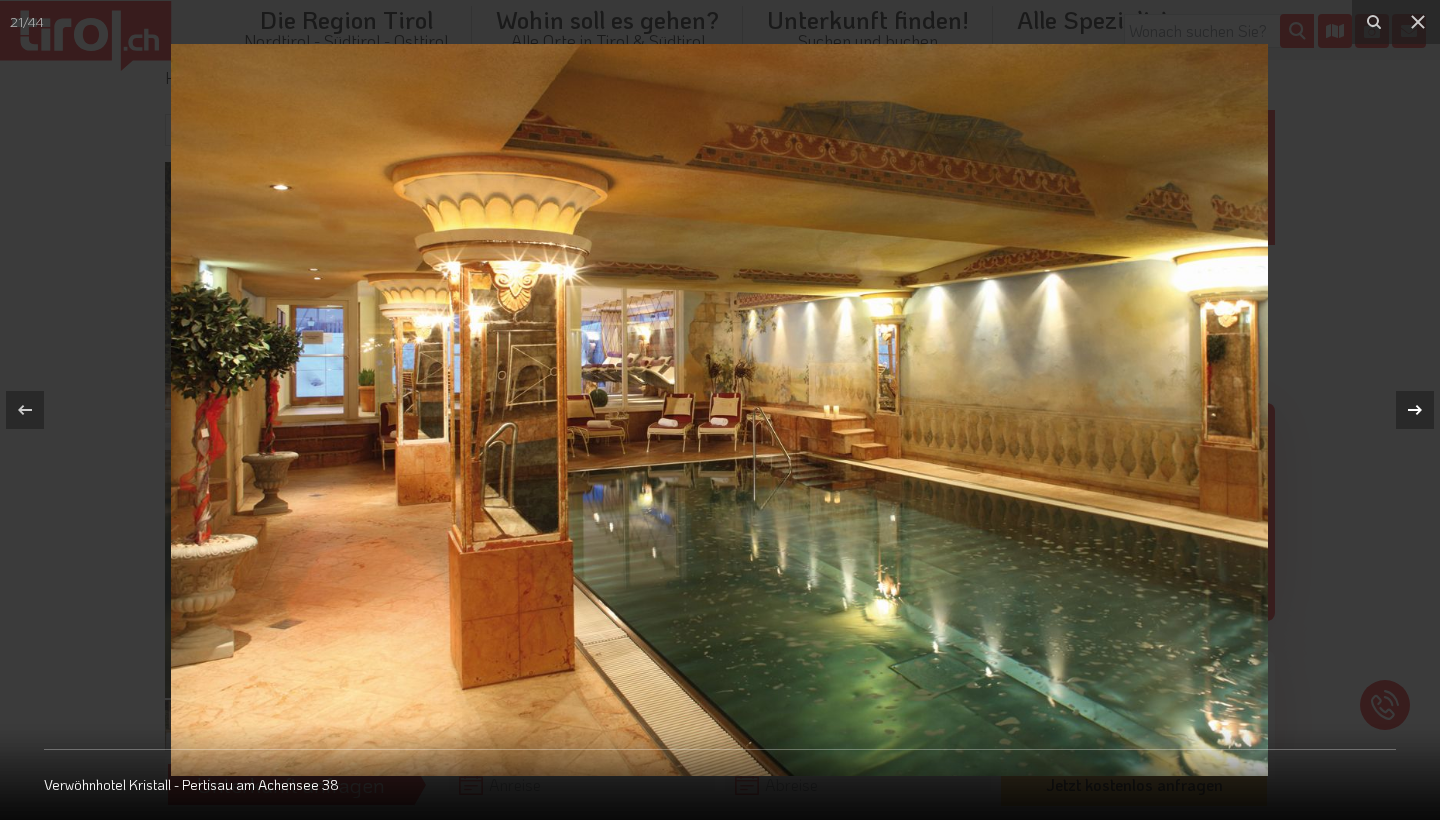 click 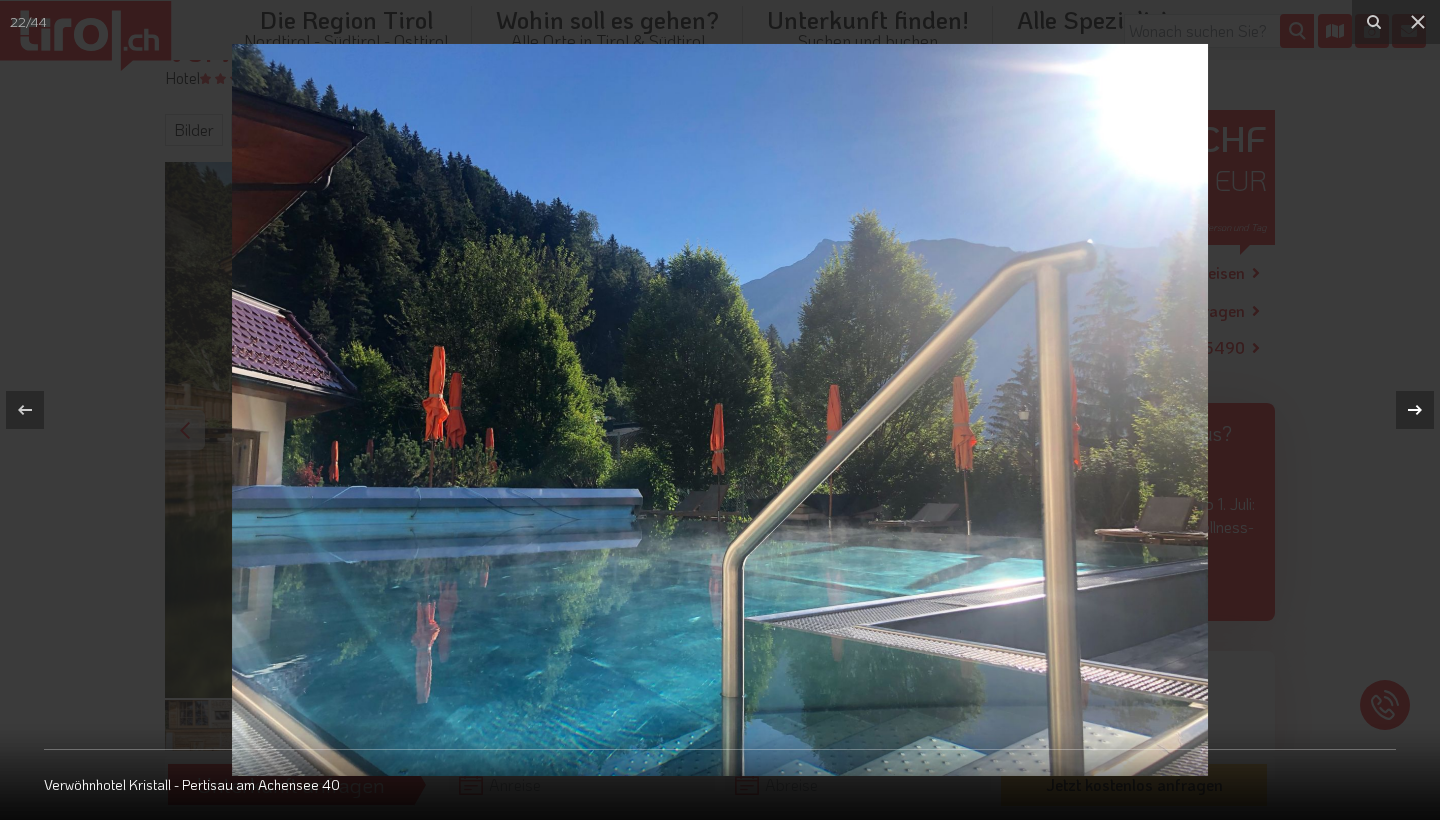 click 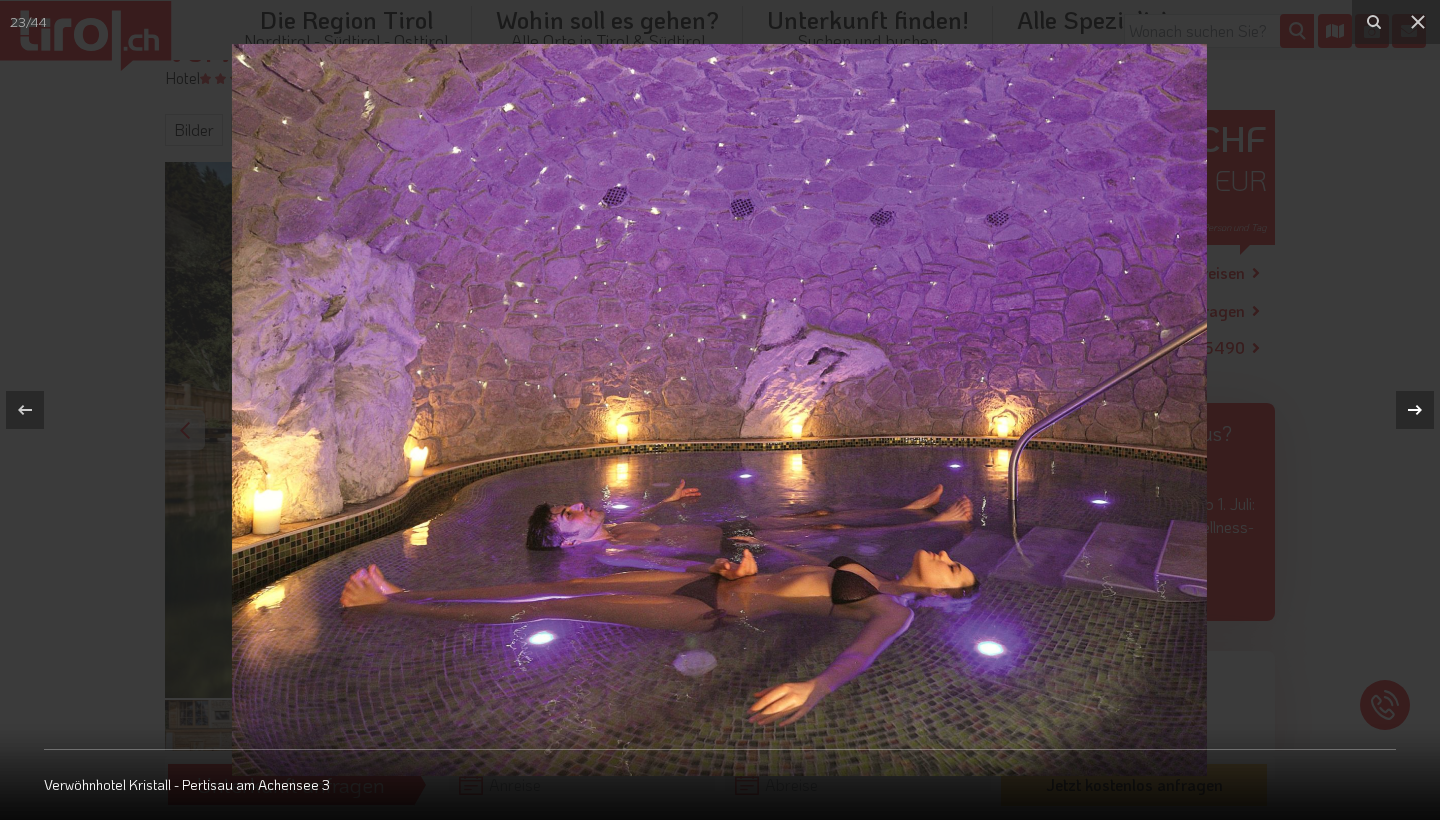 click 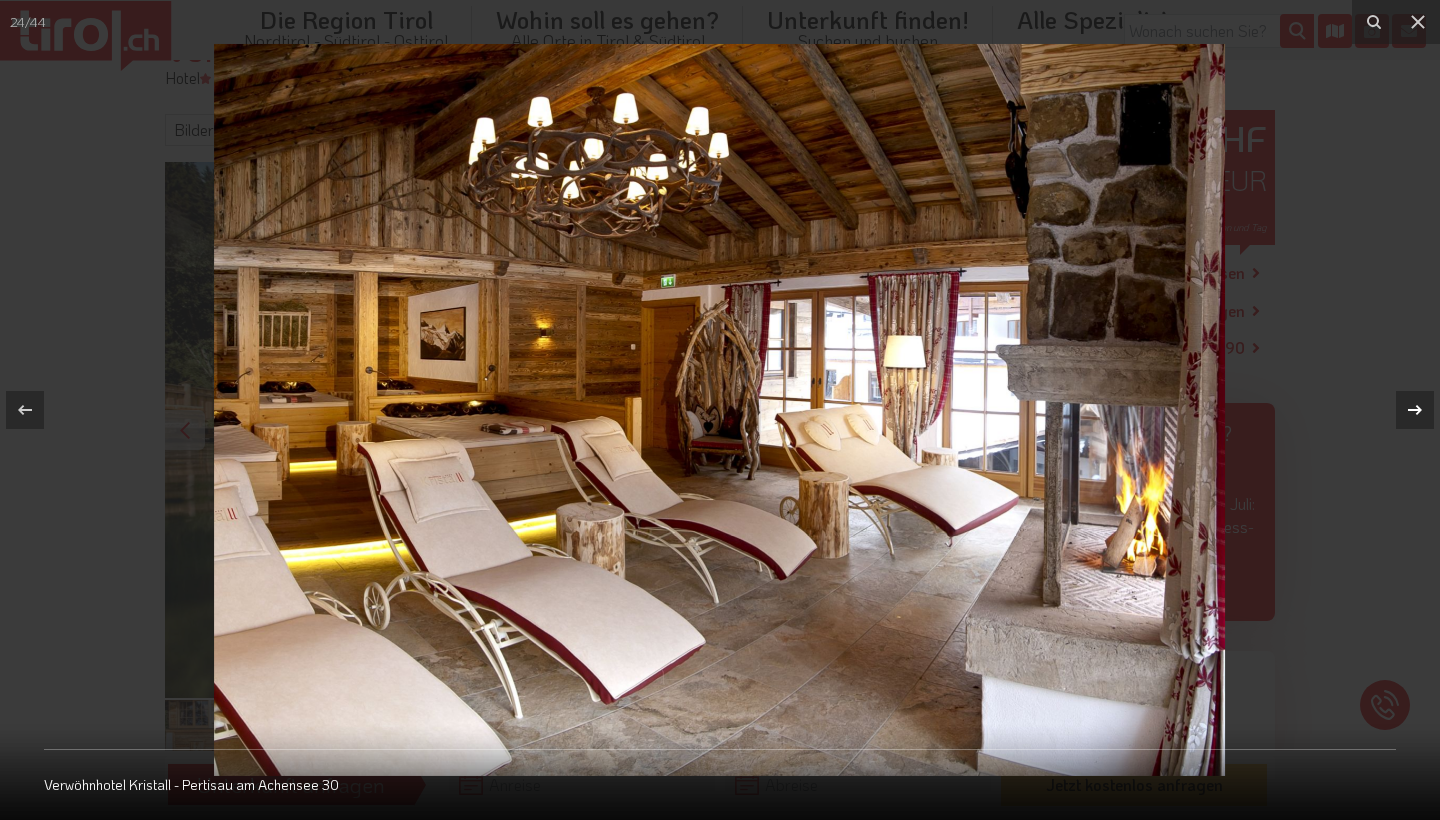 click 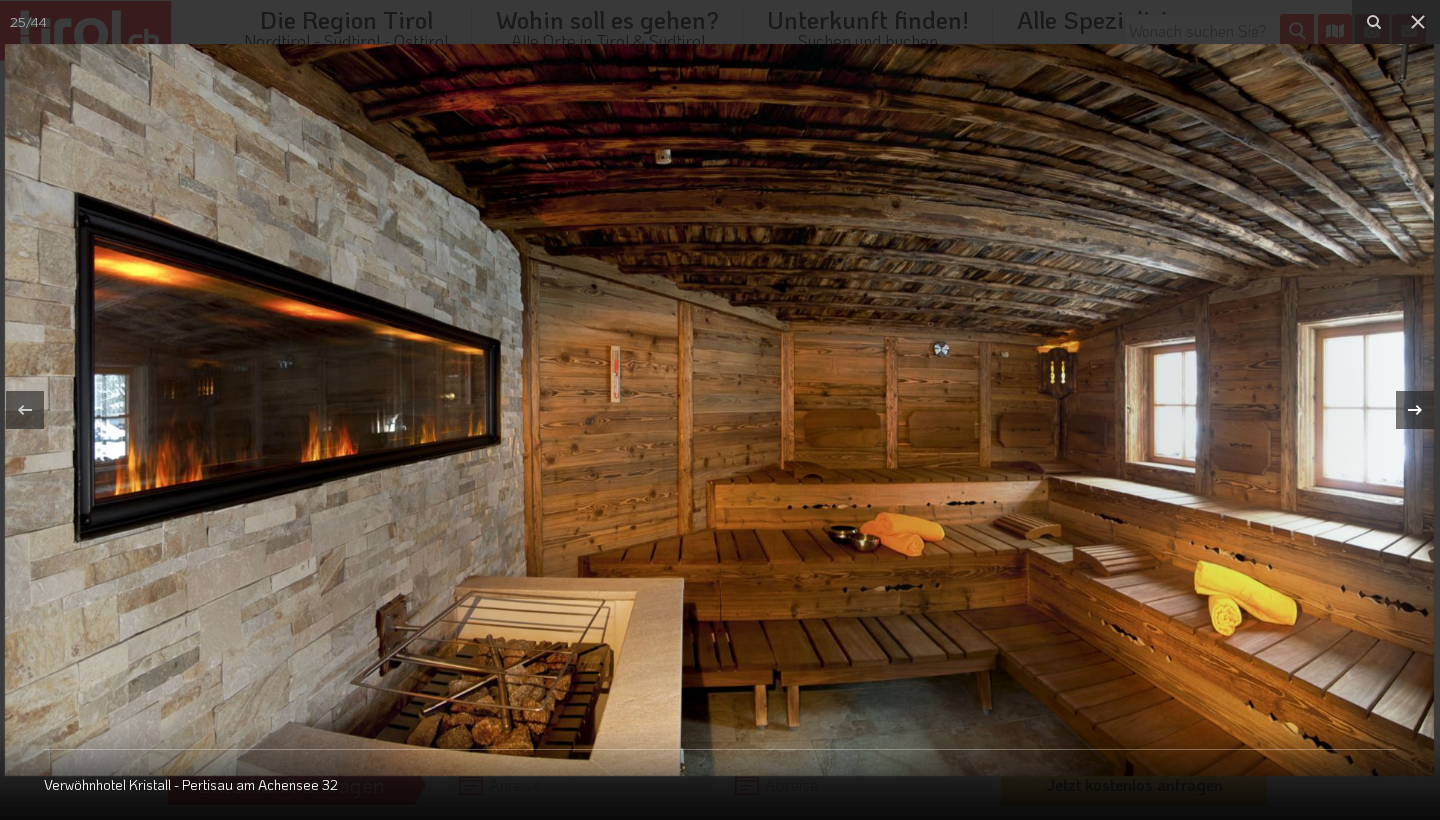 click 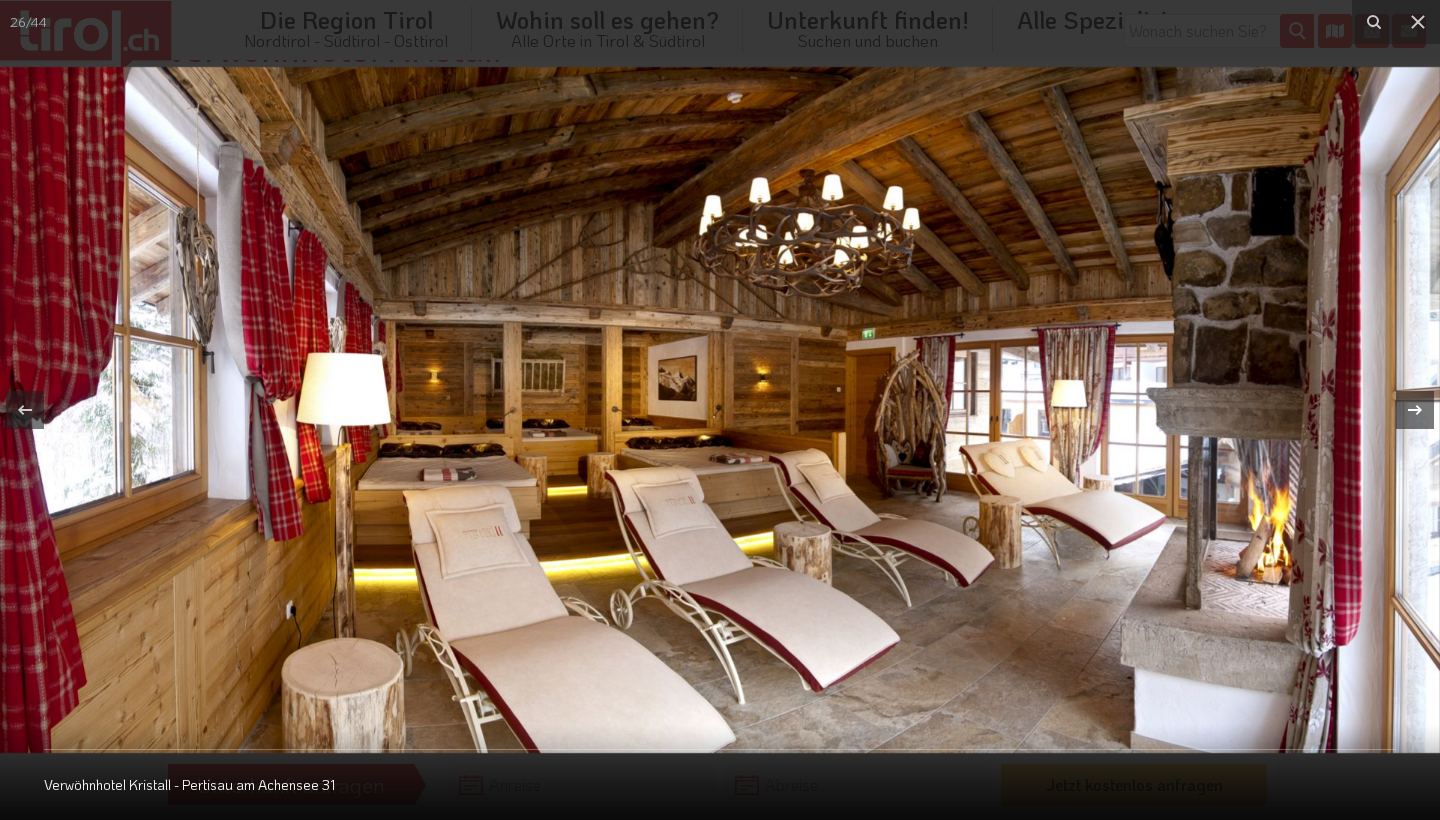 click 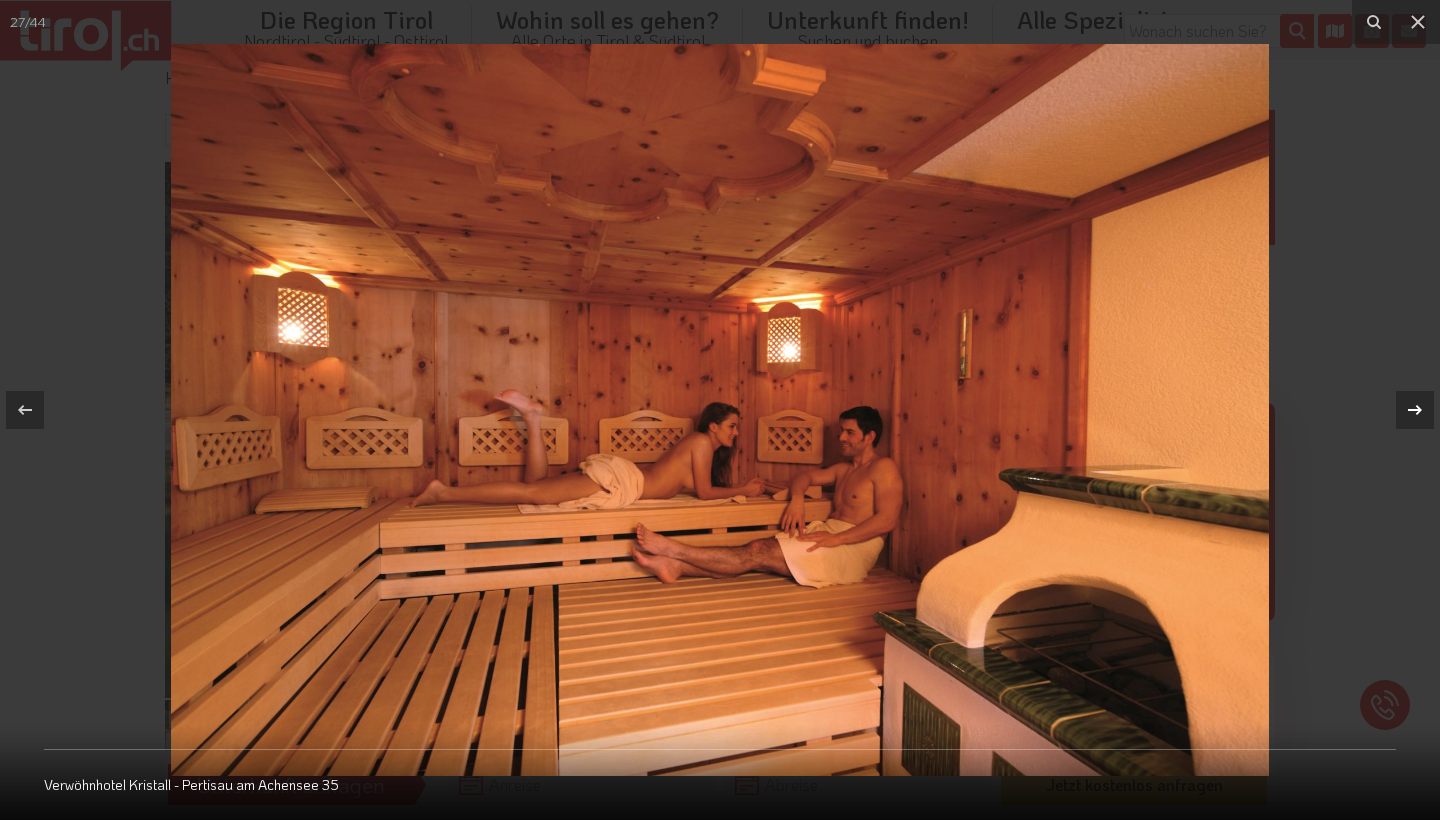 click 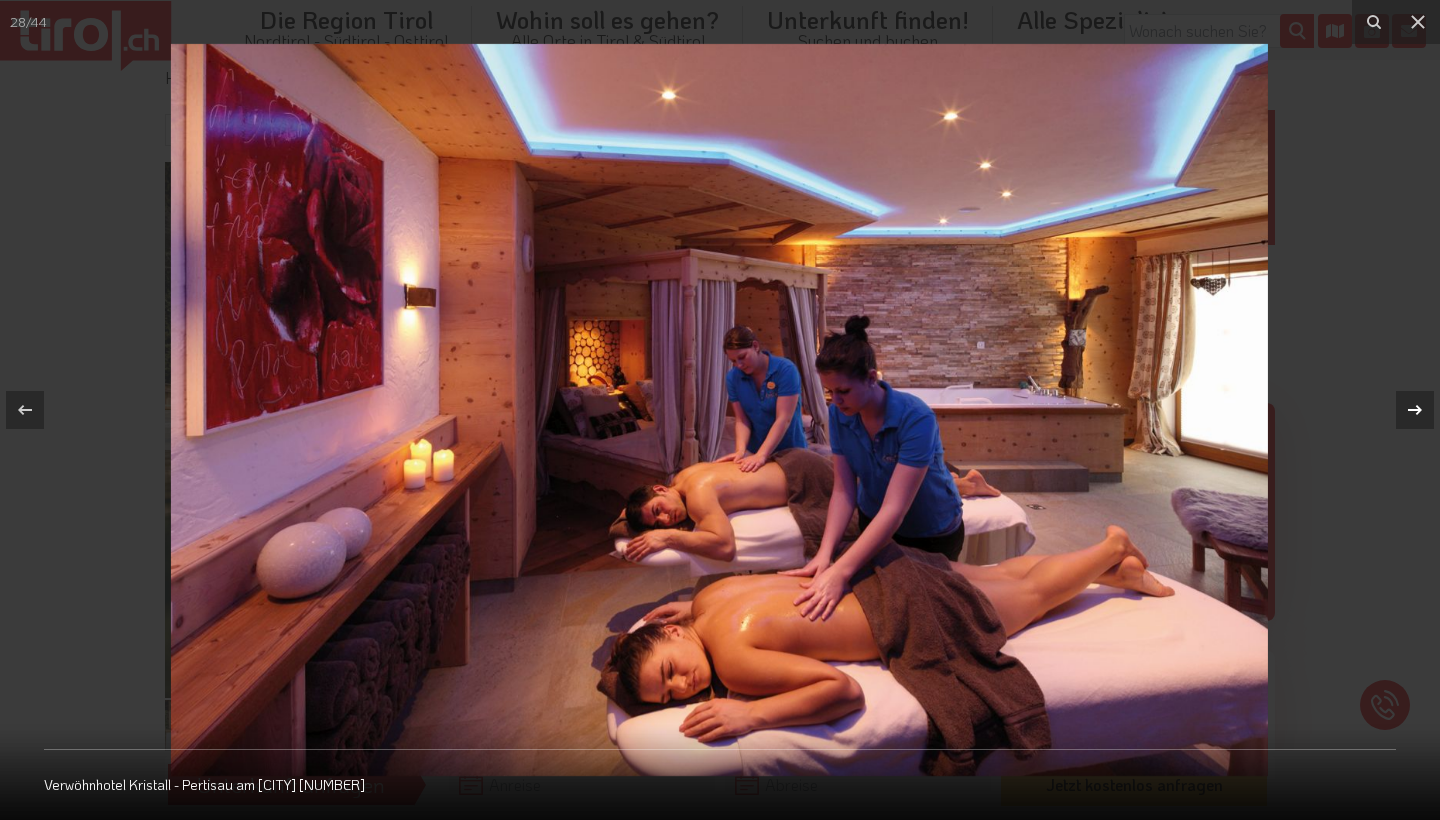 click 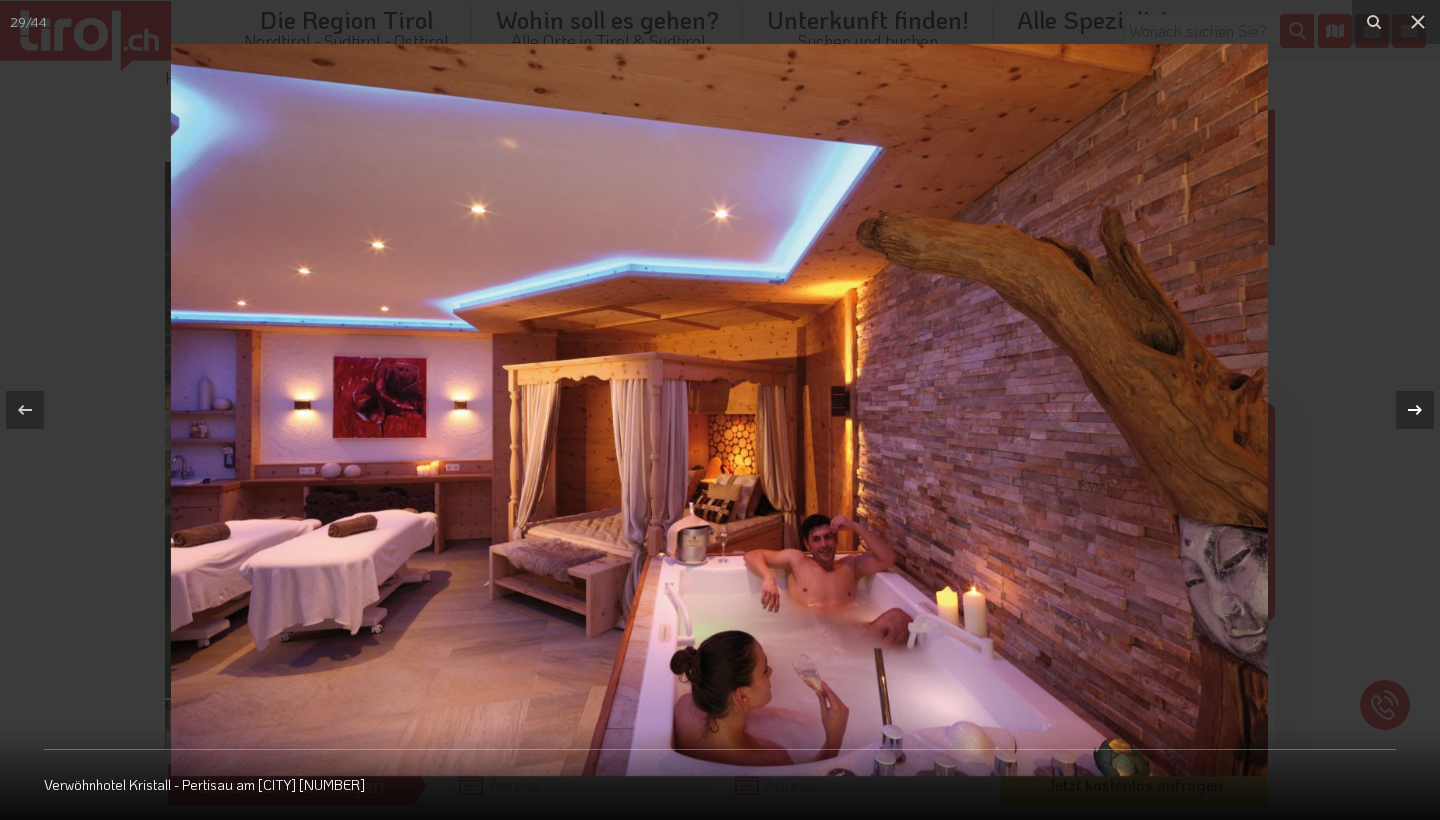click 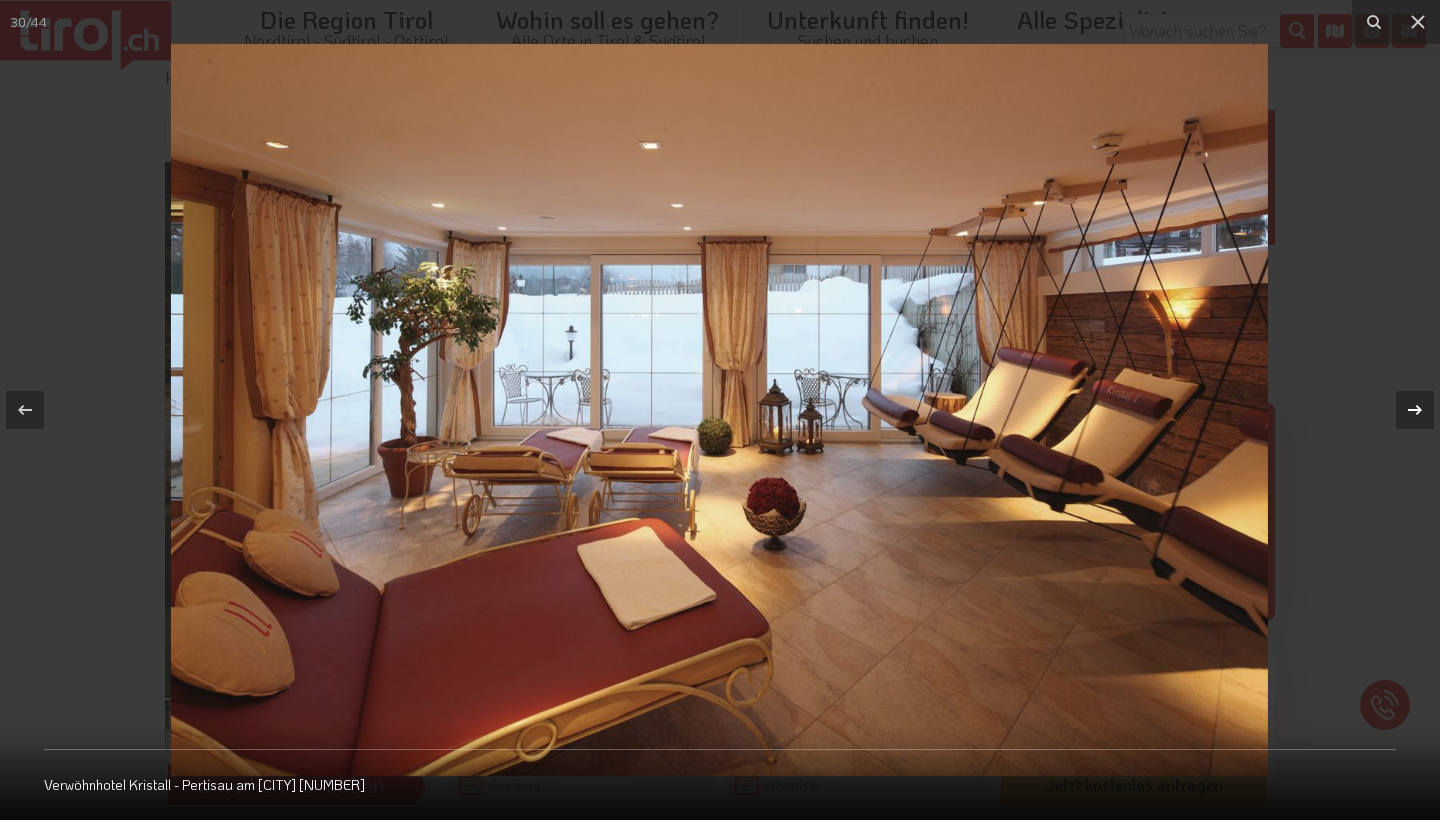 click 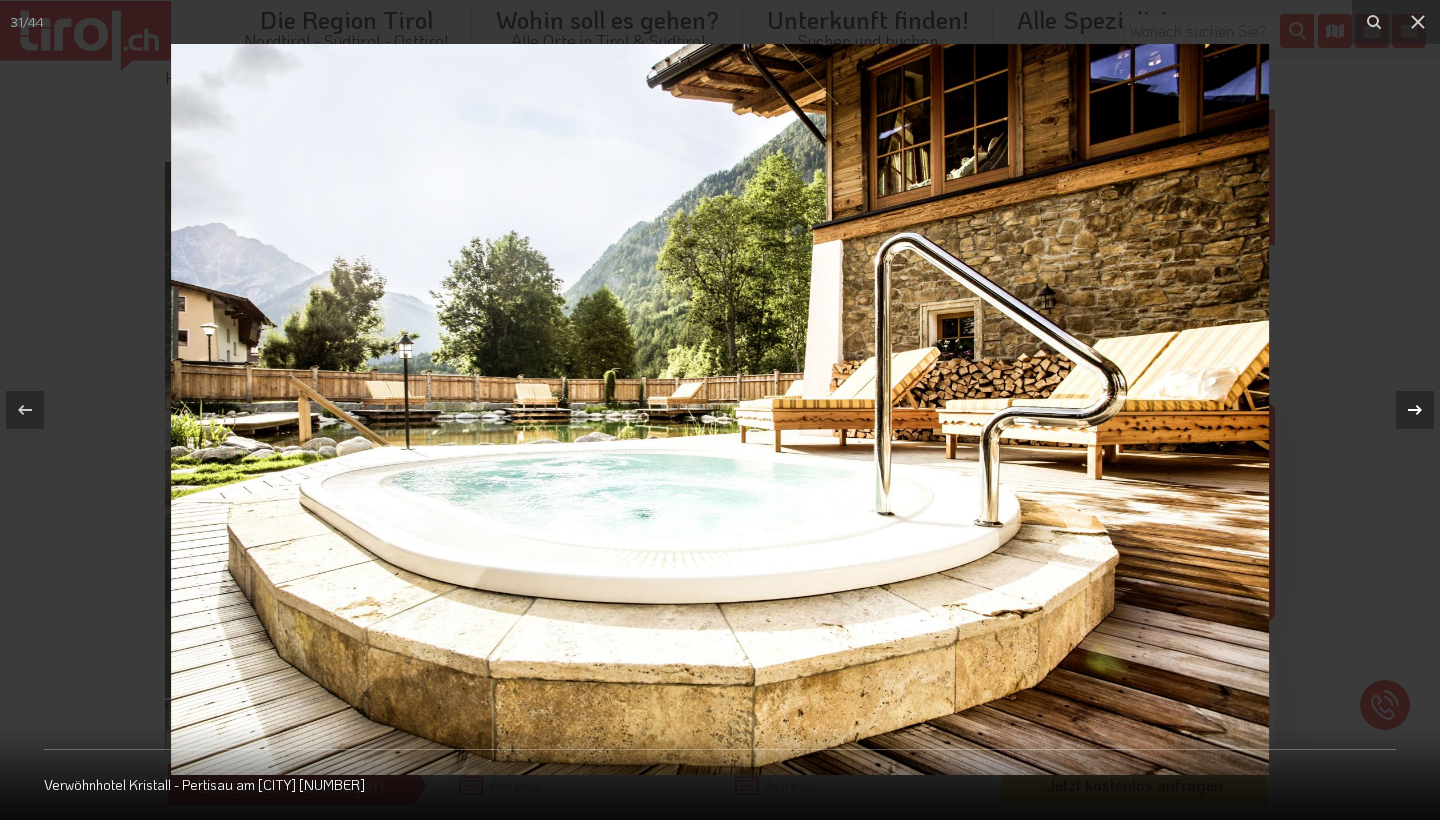 click 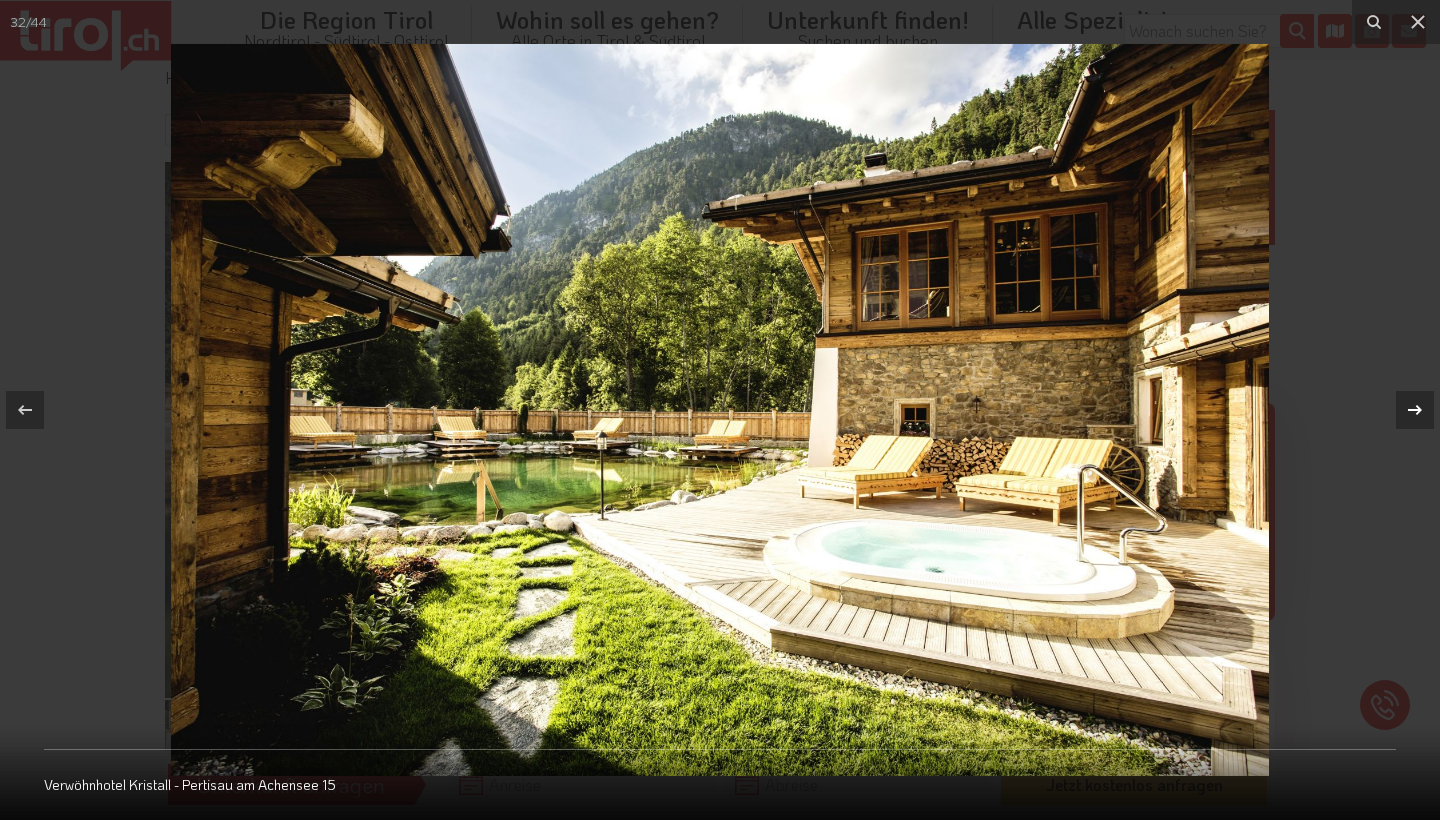 click 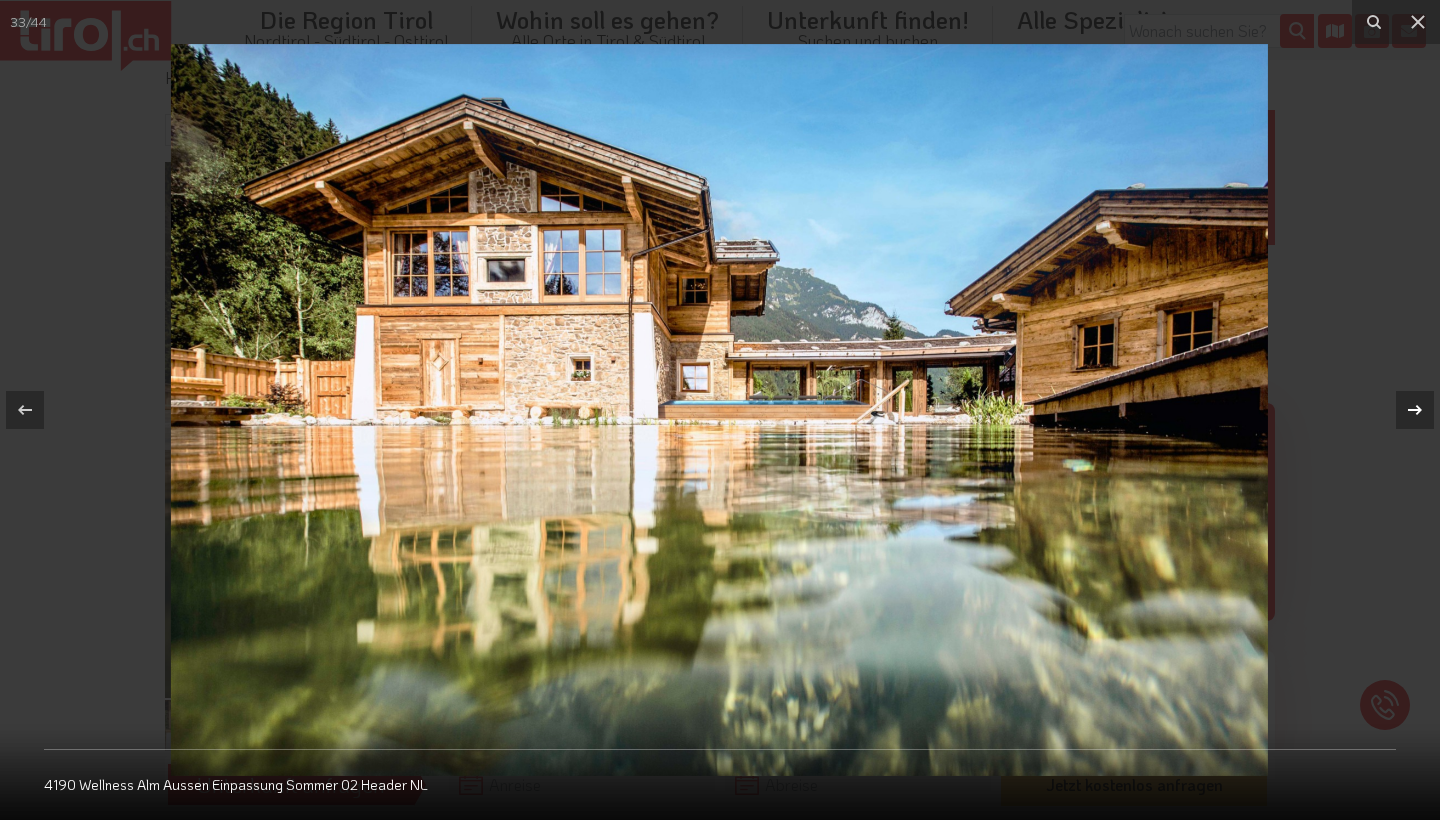 click 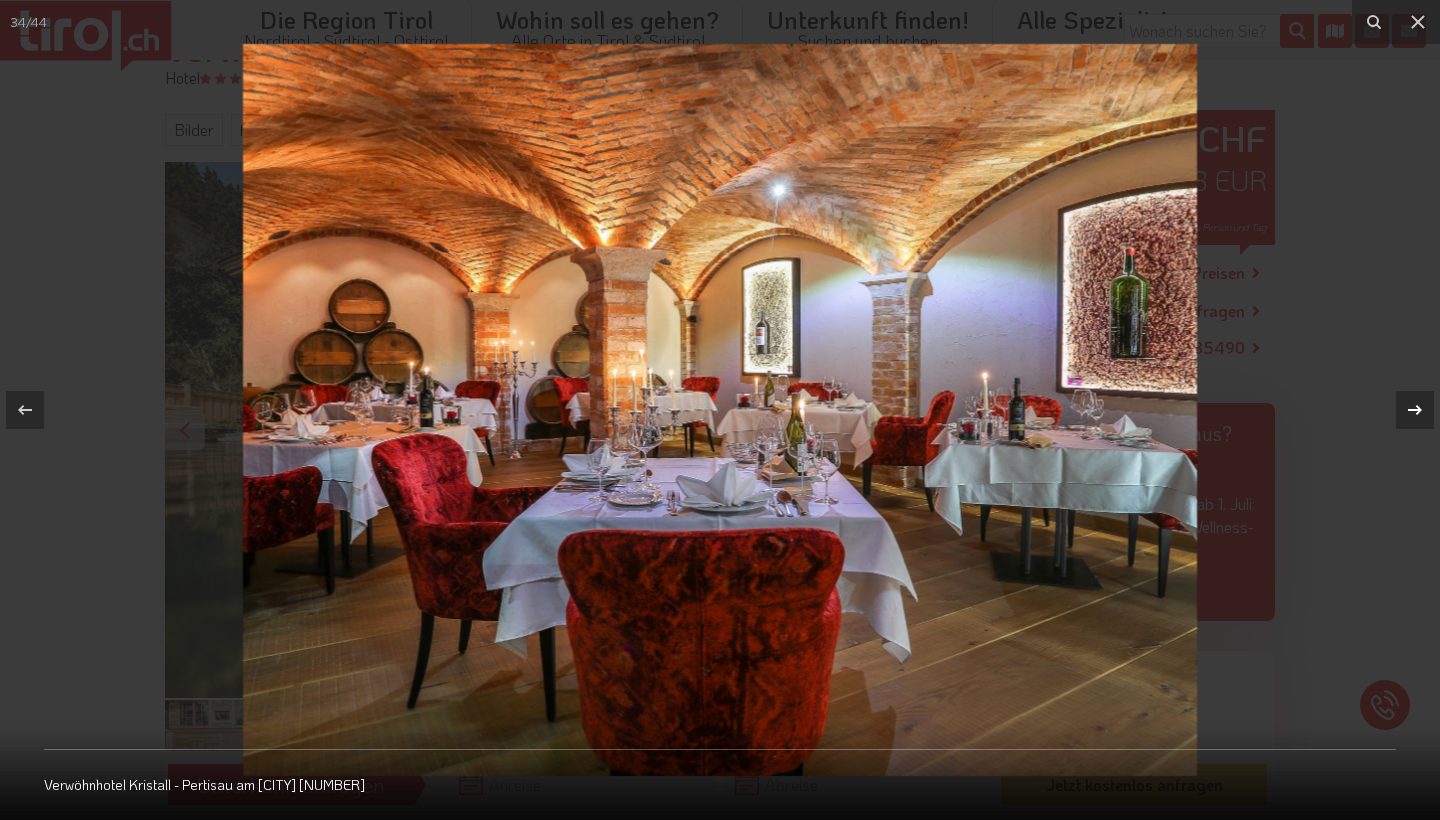 click 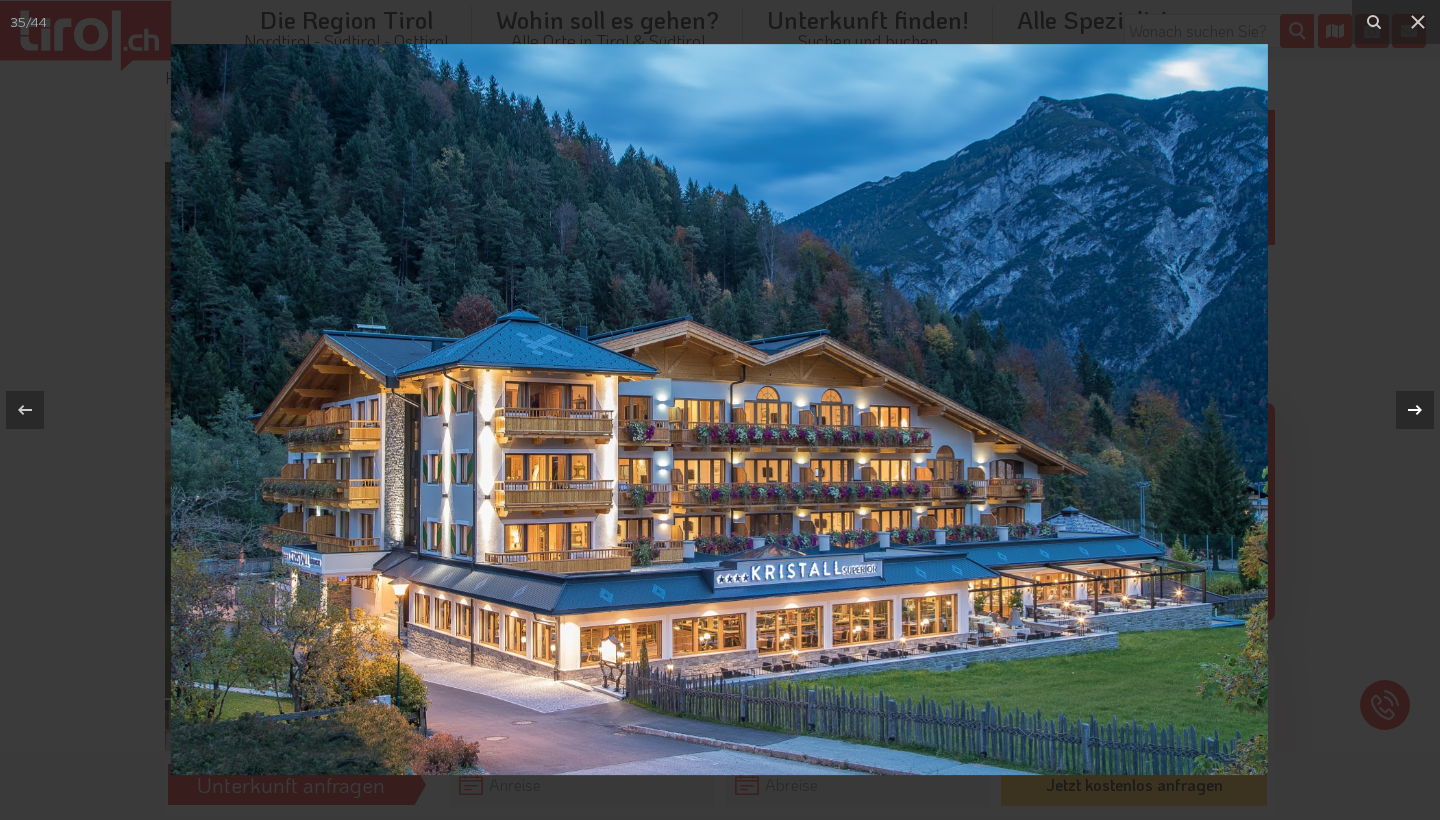click 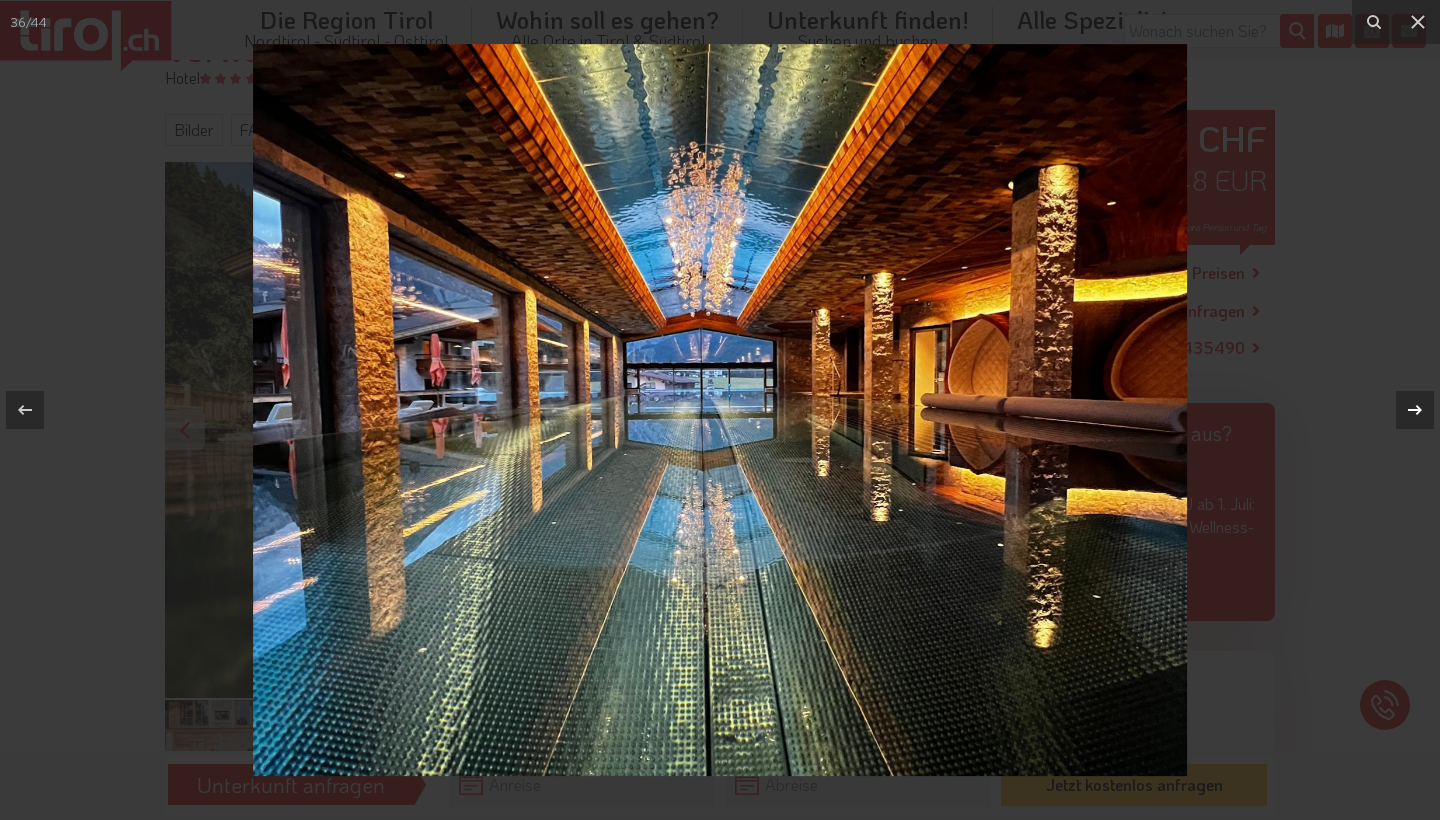 click 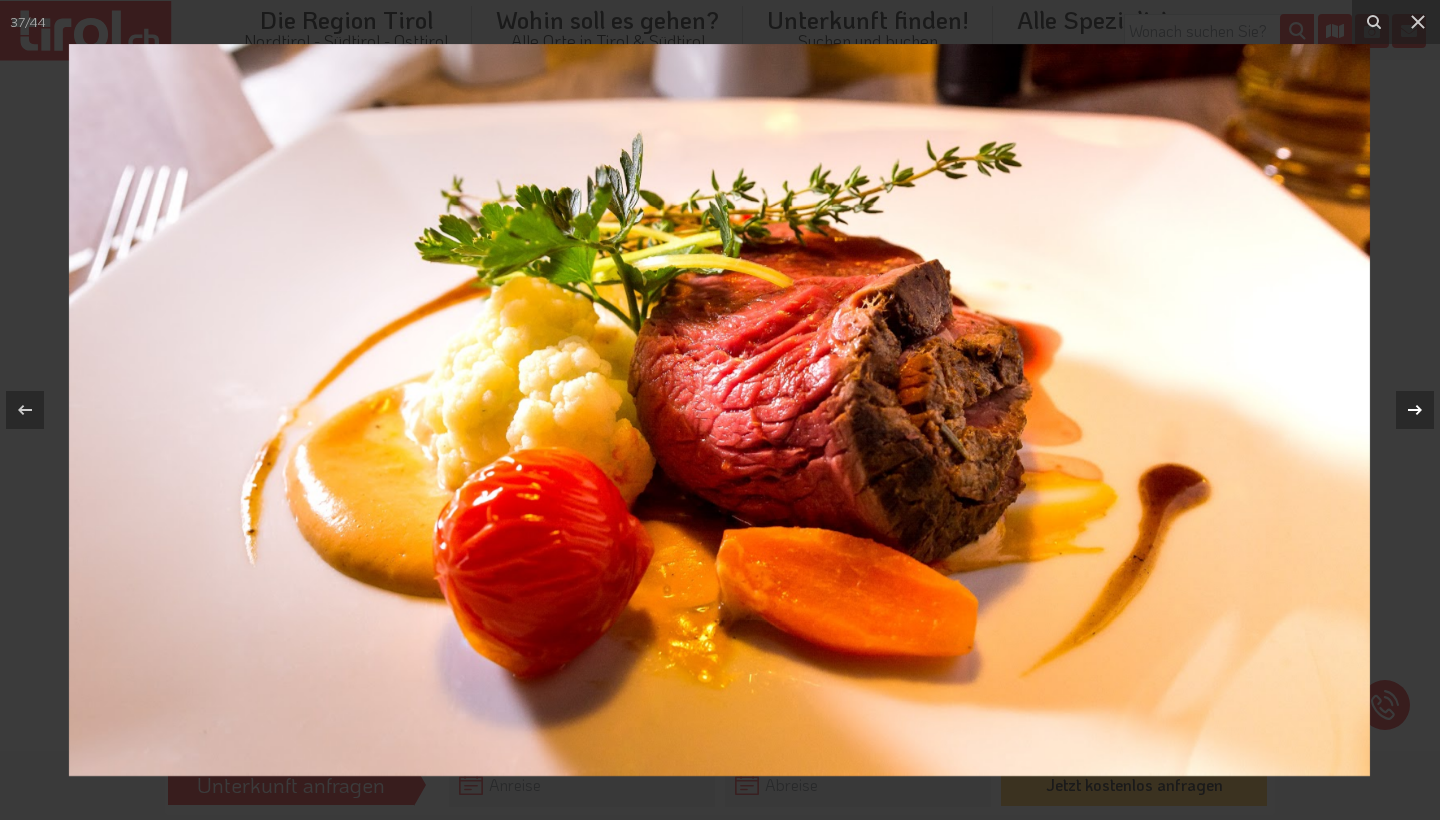 click 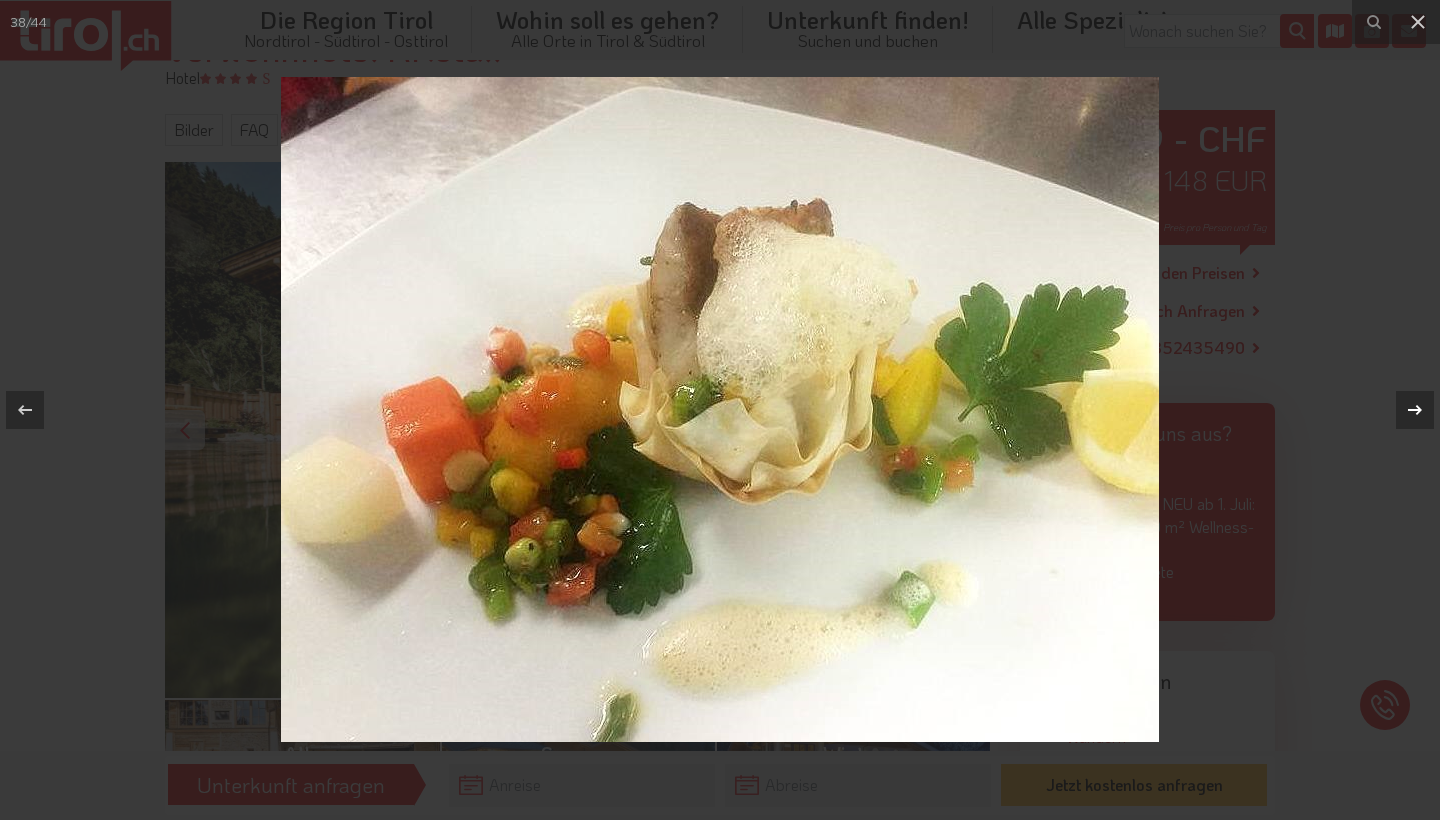 click 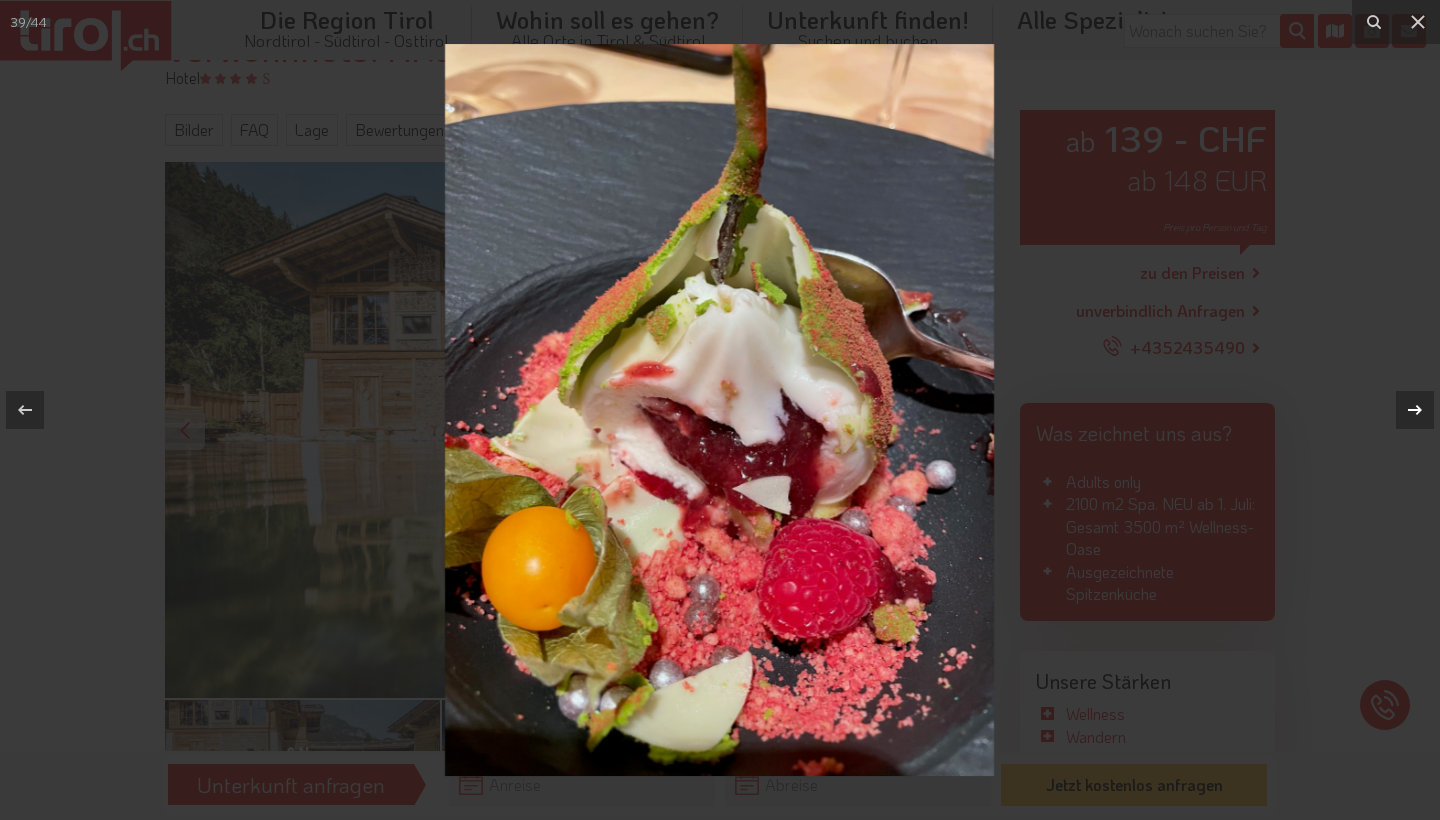 click 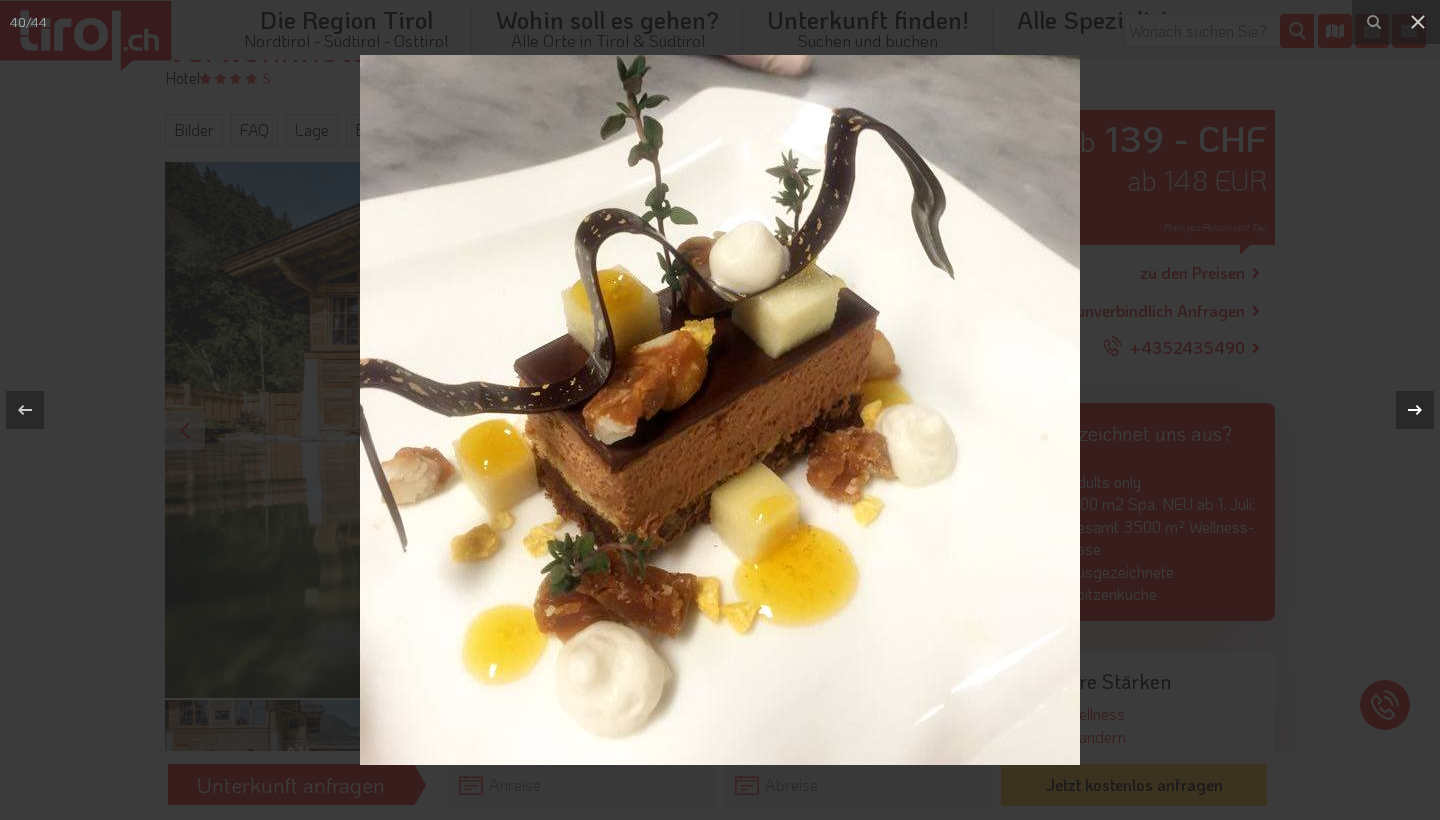 click 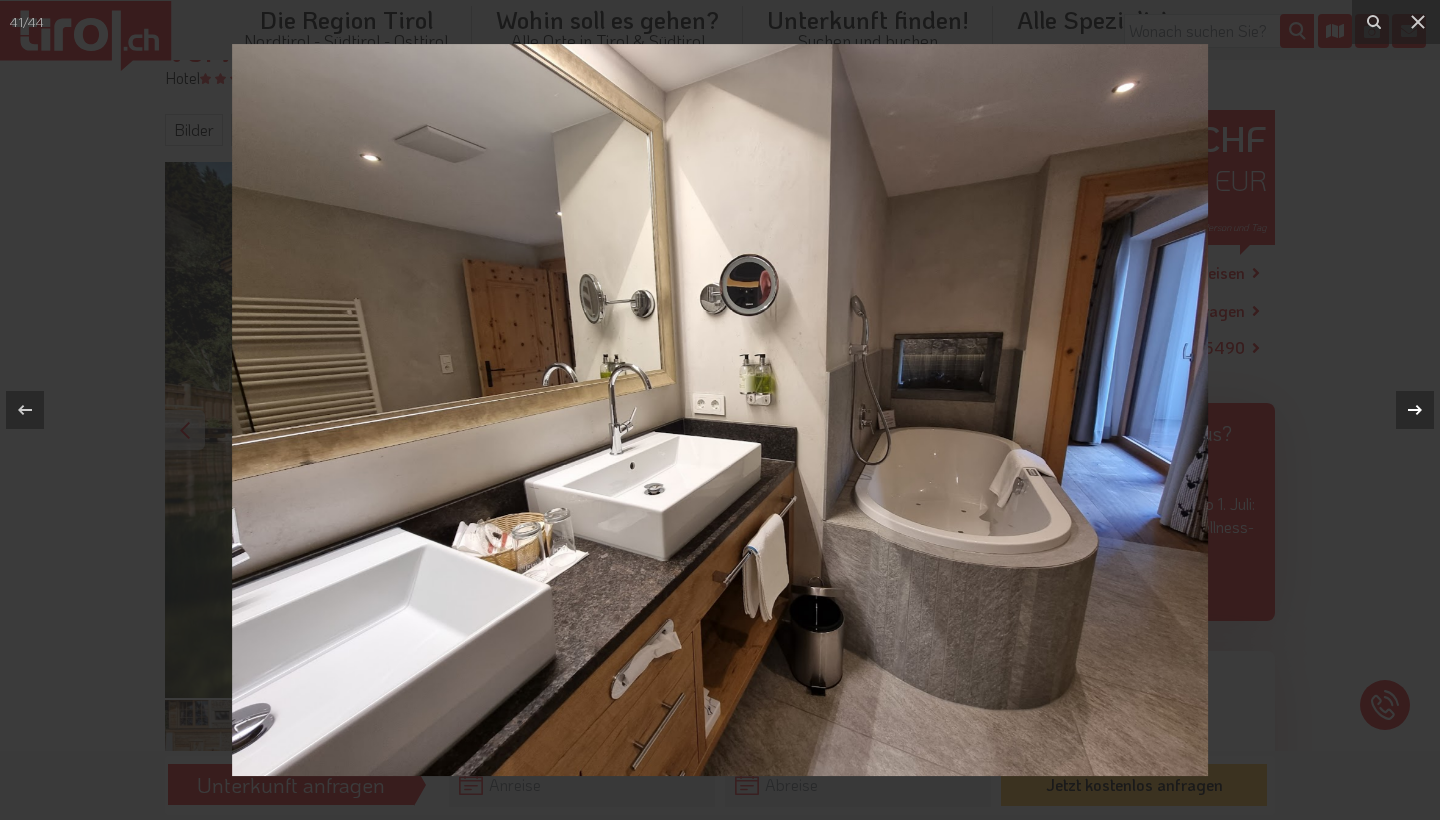 click 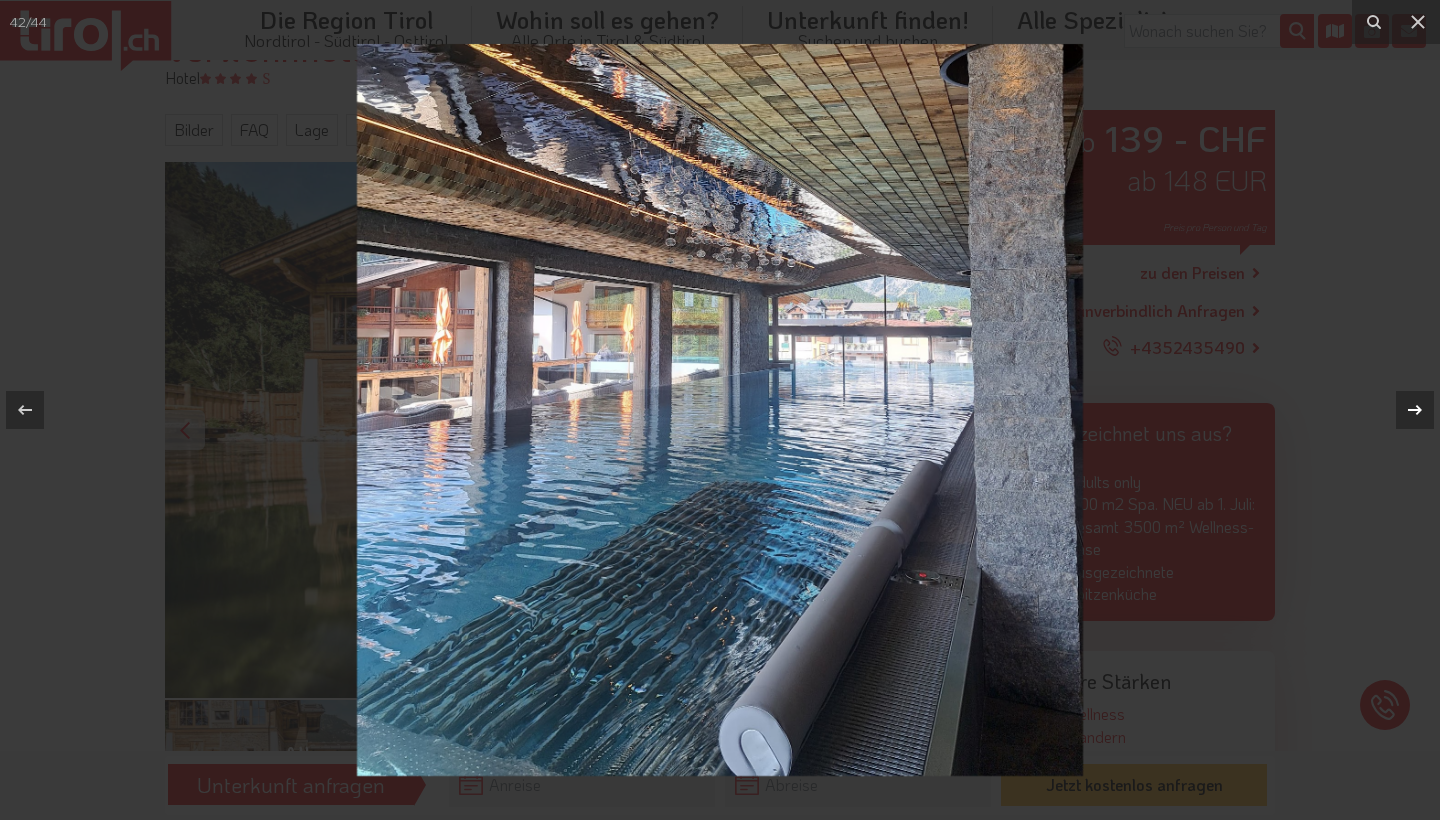 click 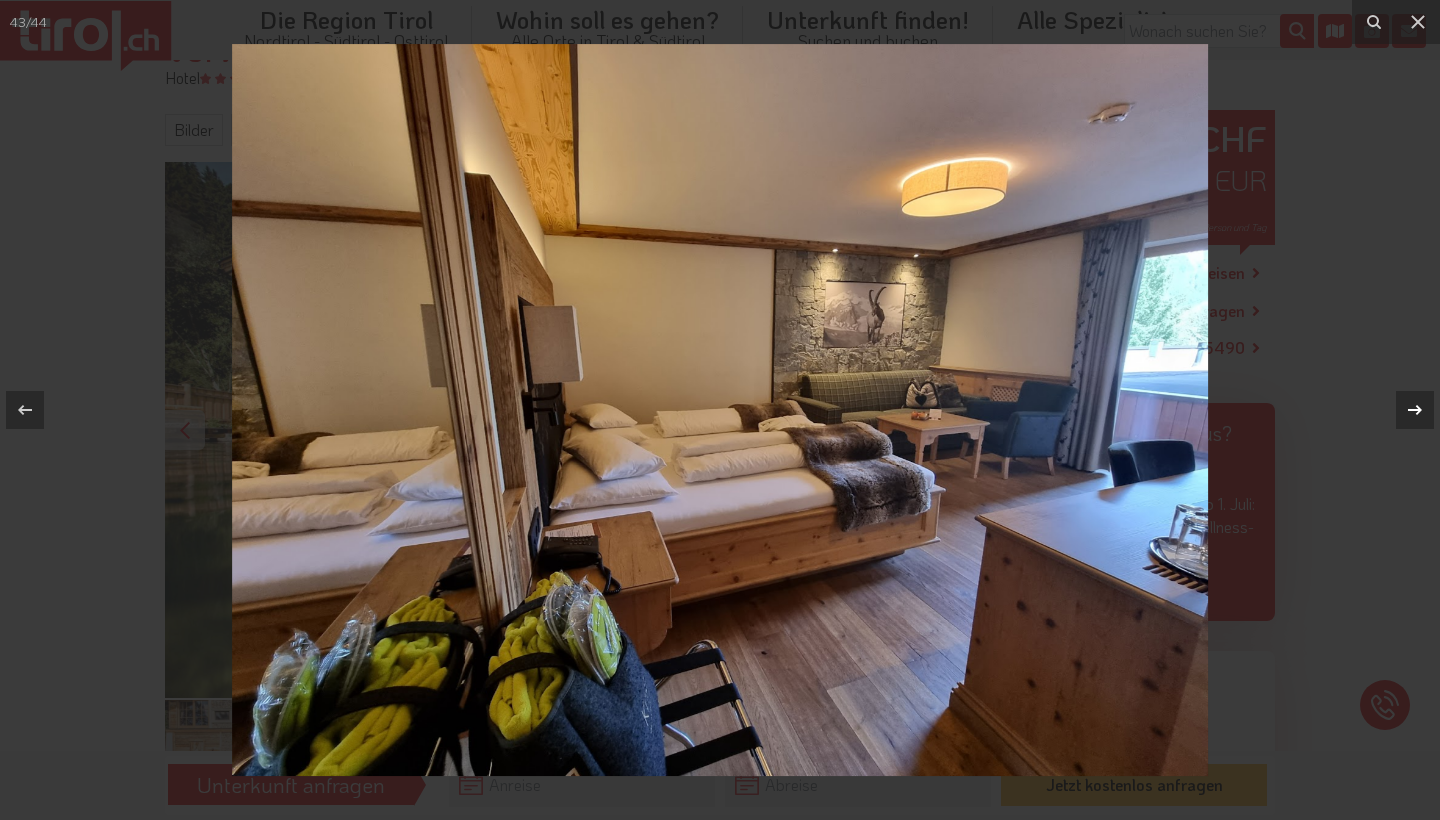 click 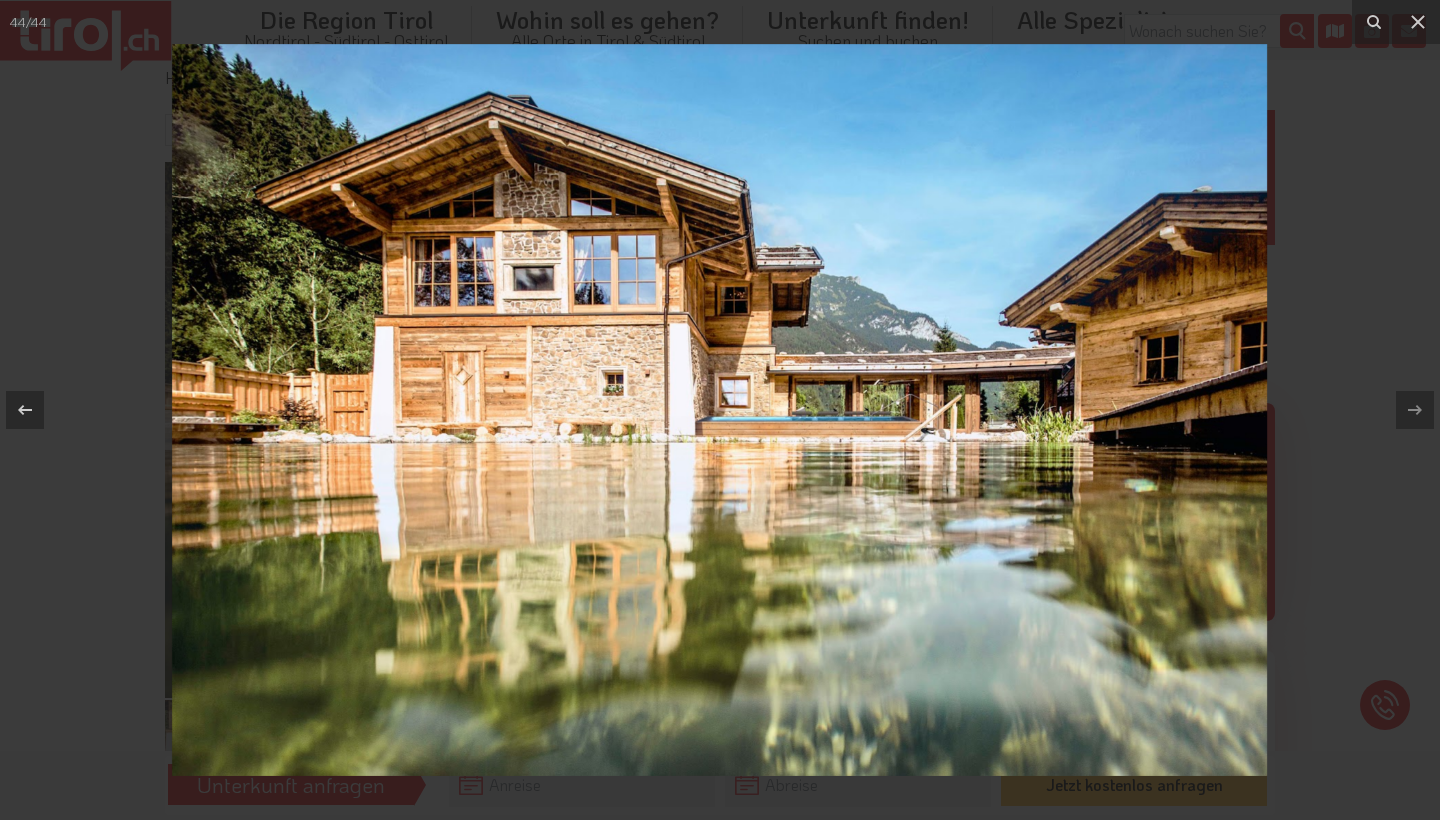 click 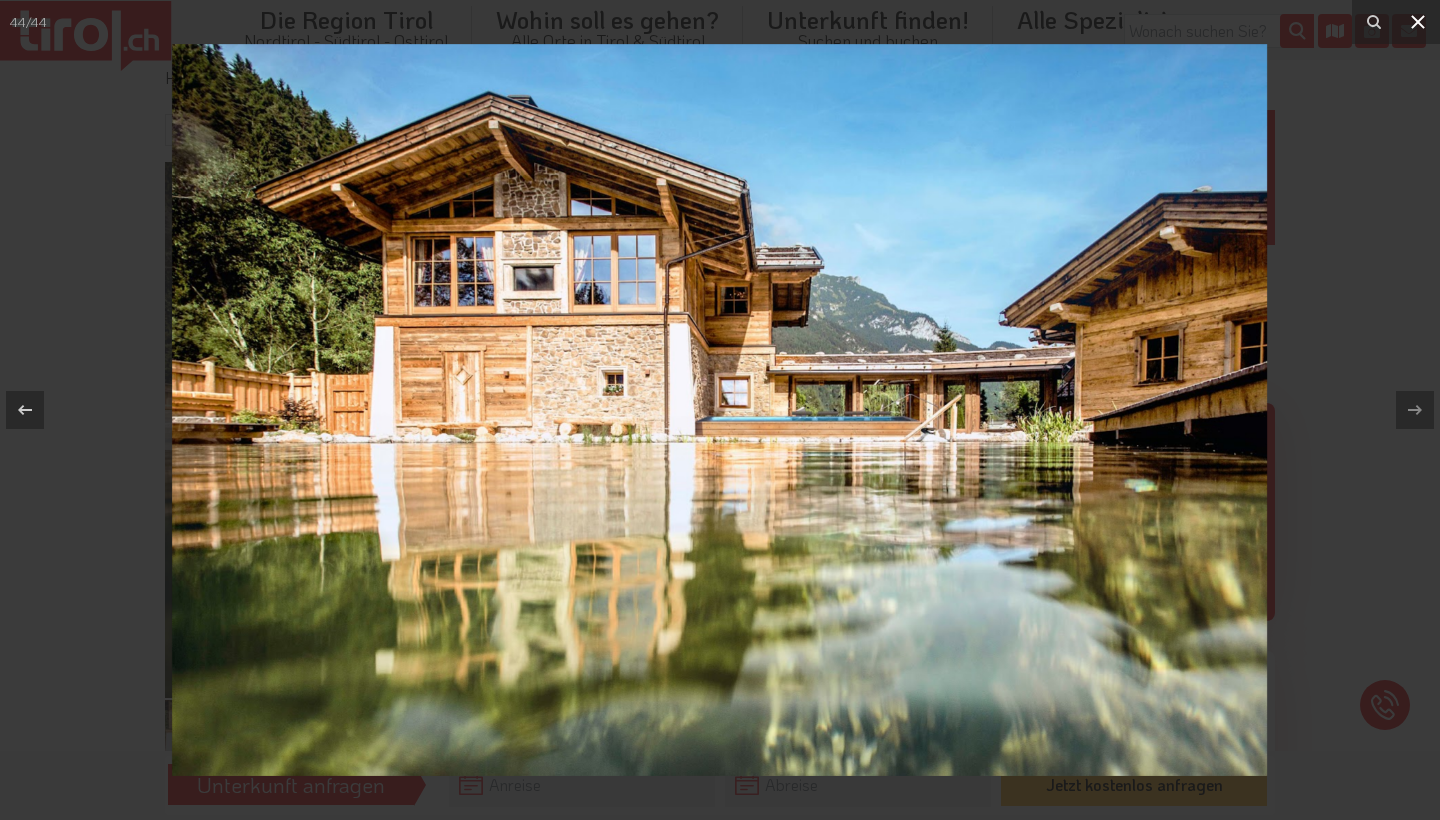 click 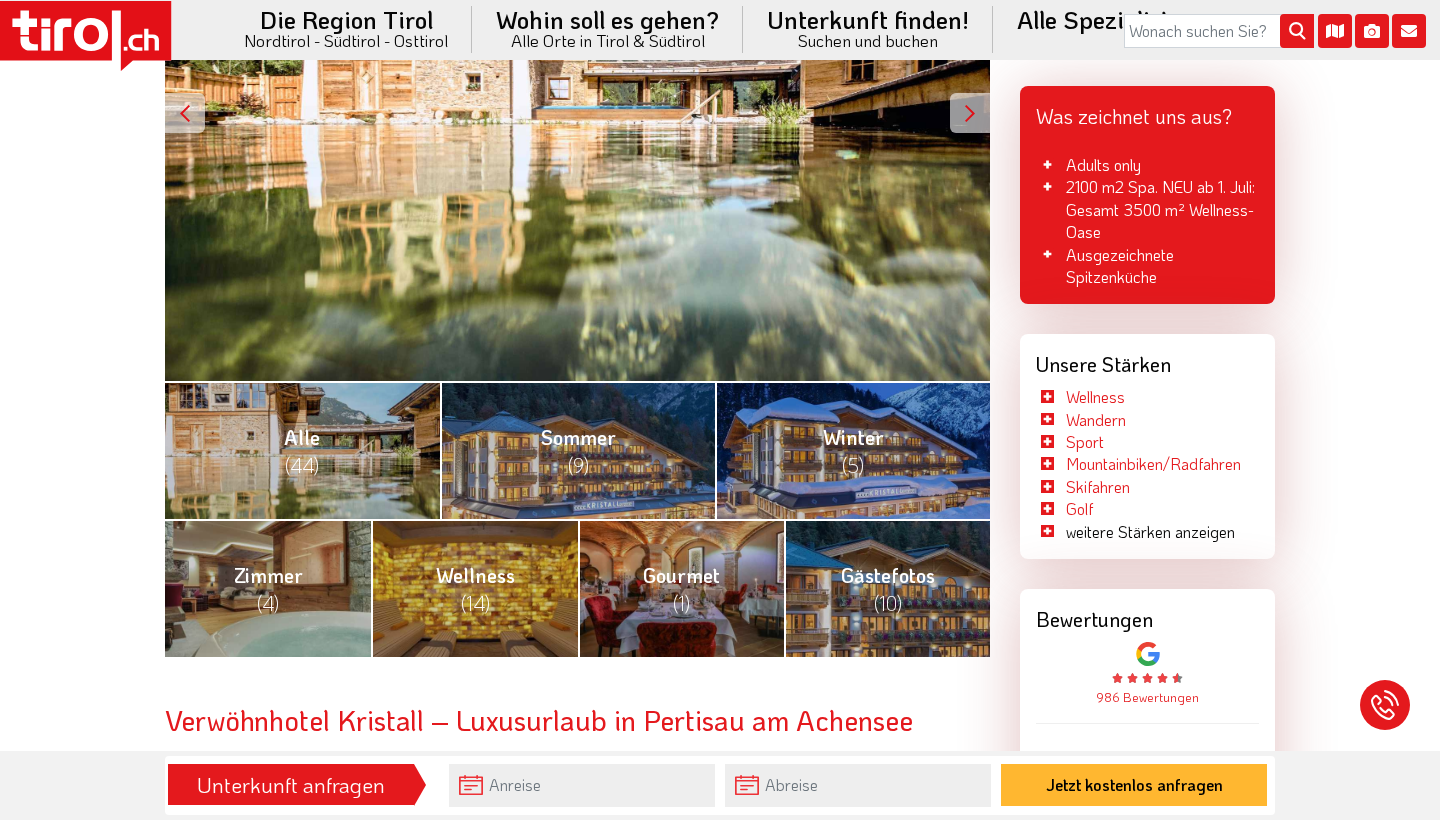 scroll, scrollTop: 242, scrollLeft: 0, axis: vertical 